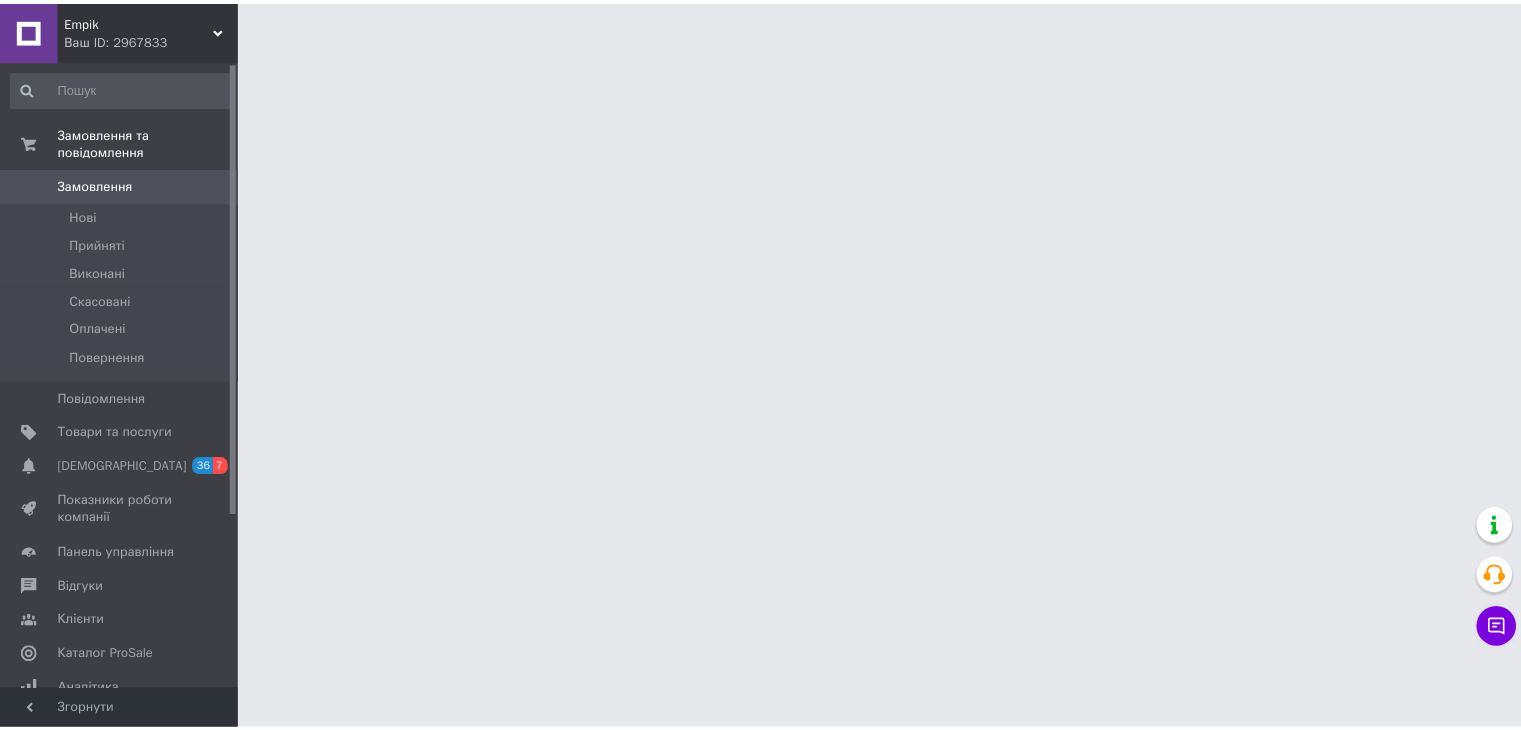 scroll, scrollTop: 0, scrollLeft: 0, axis: both 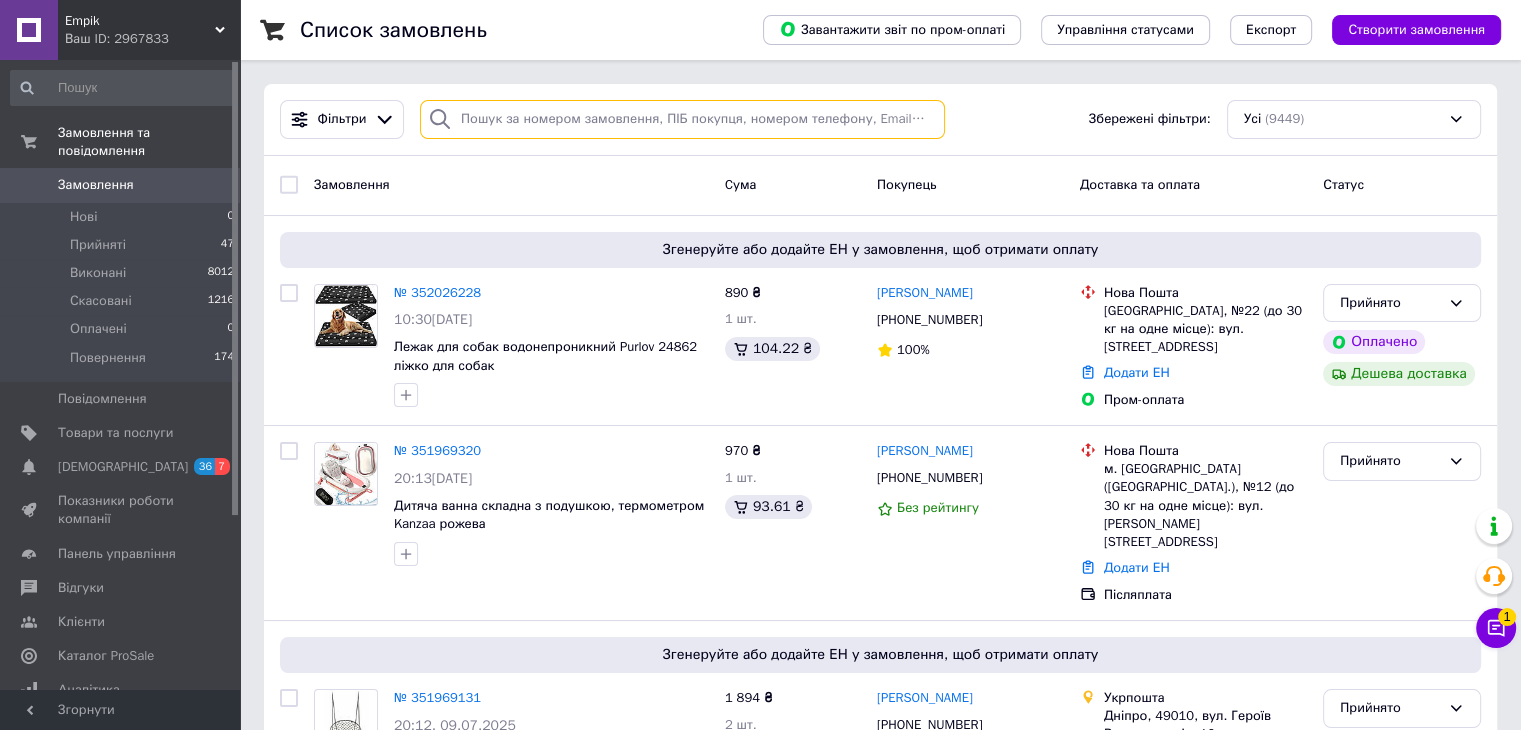 click at bounding box center (682, 119) 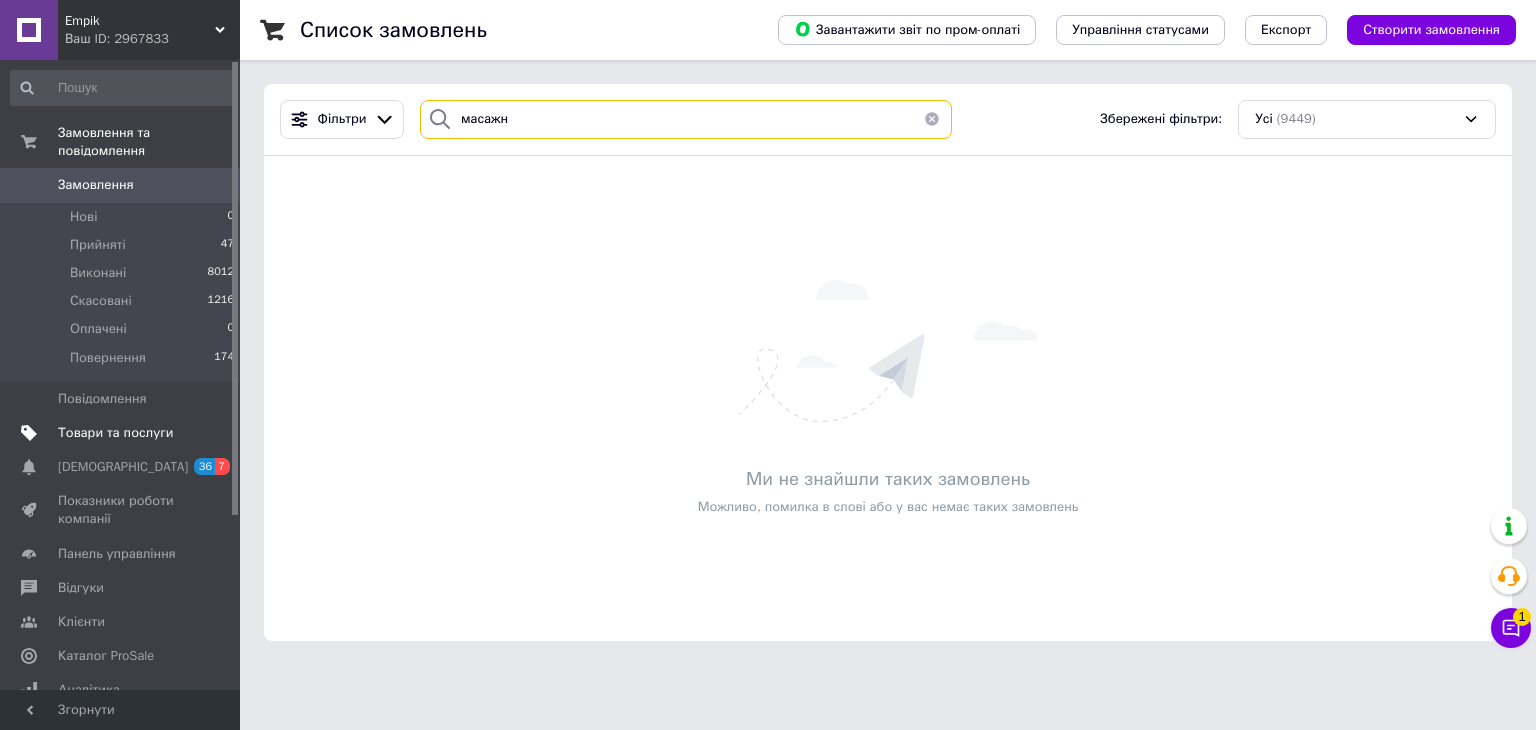 type on "масажн" 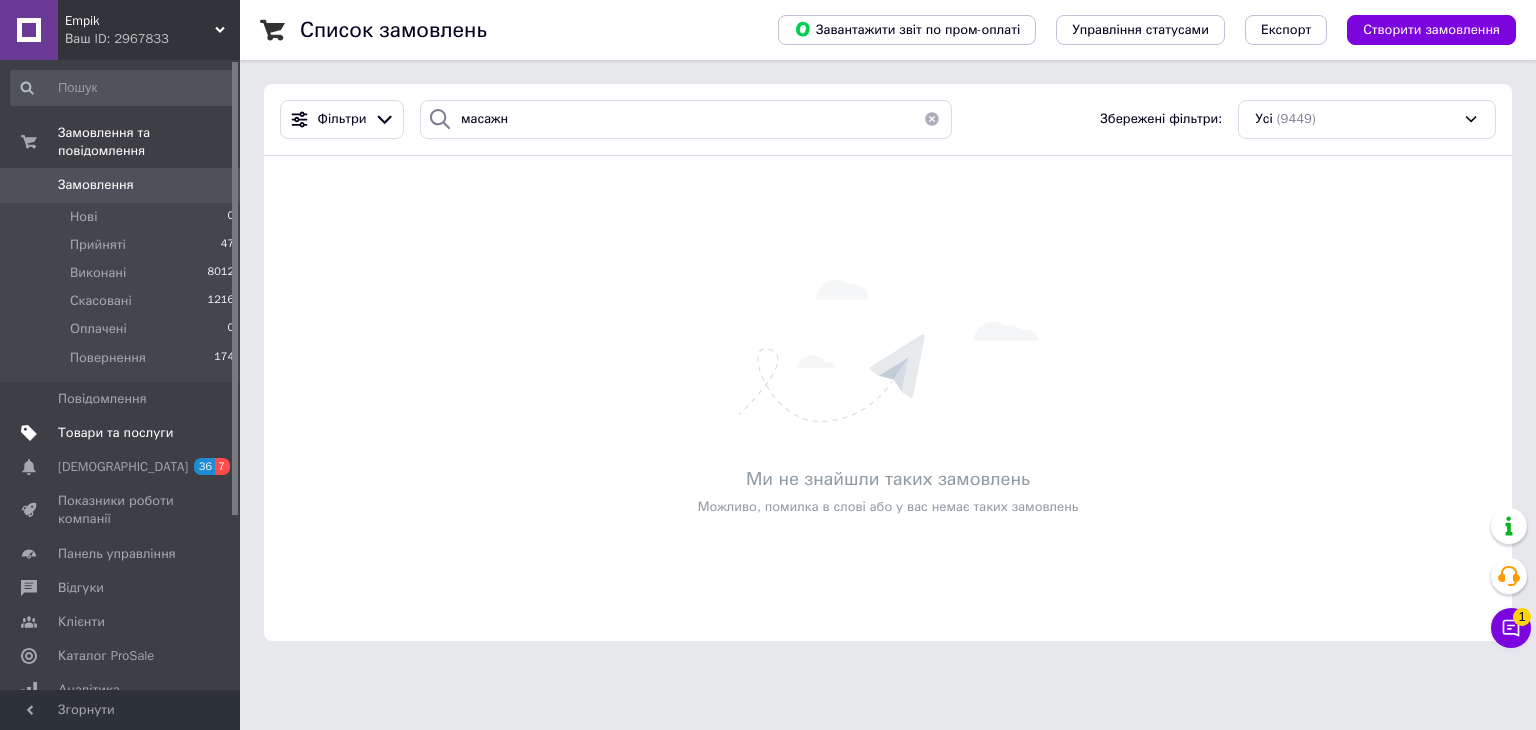 click on "Товари та послуги" at bounding box center (123, 433) 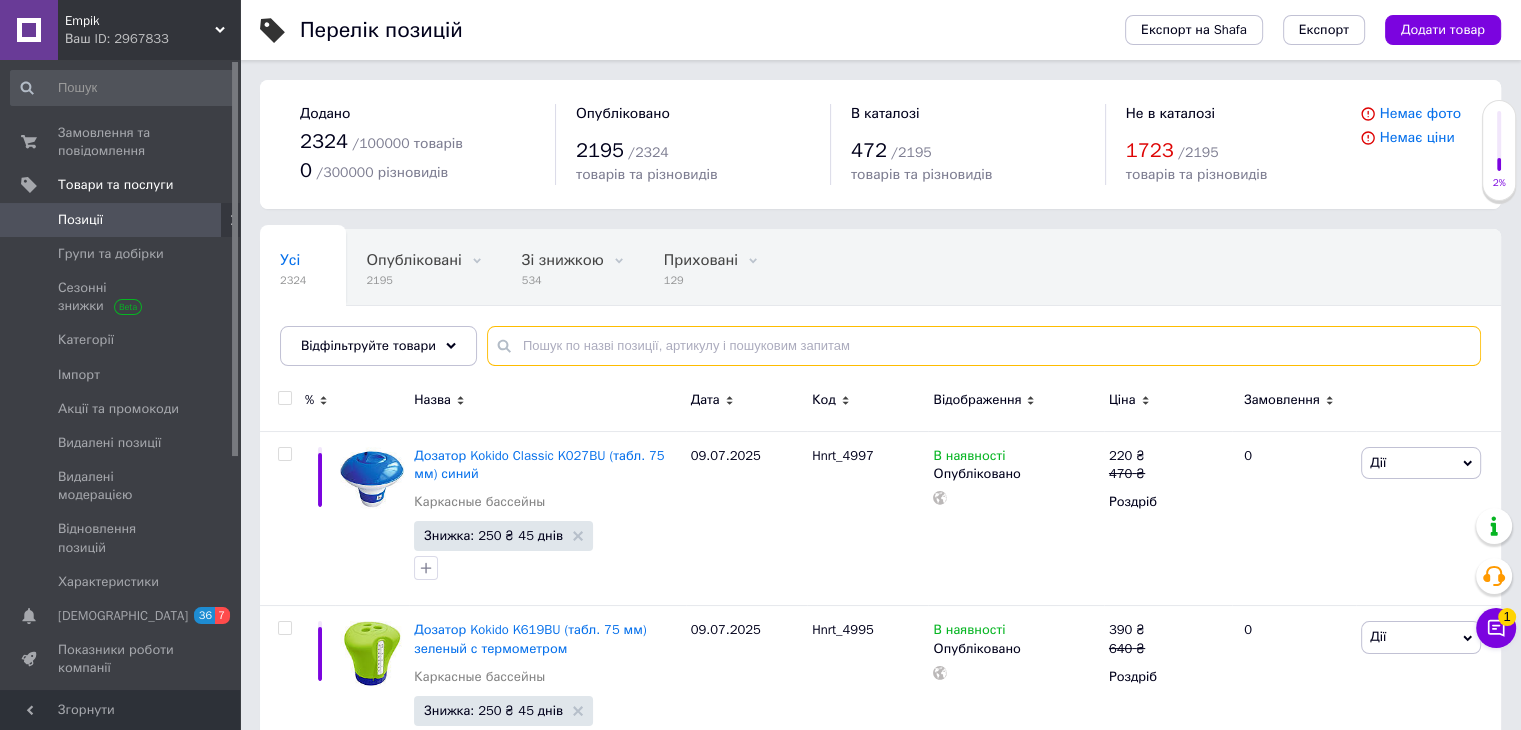 click at bounding box center [984, 346] 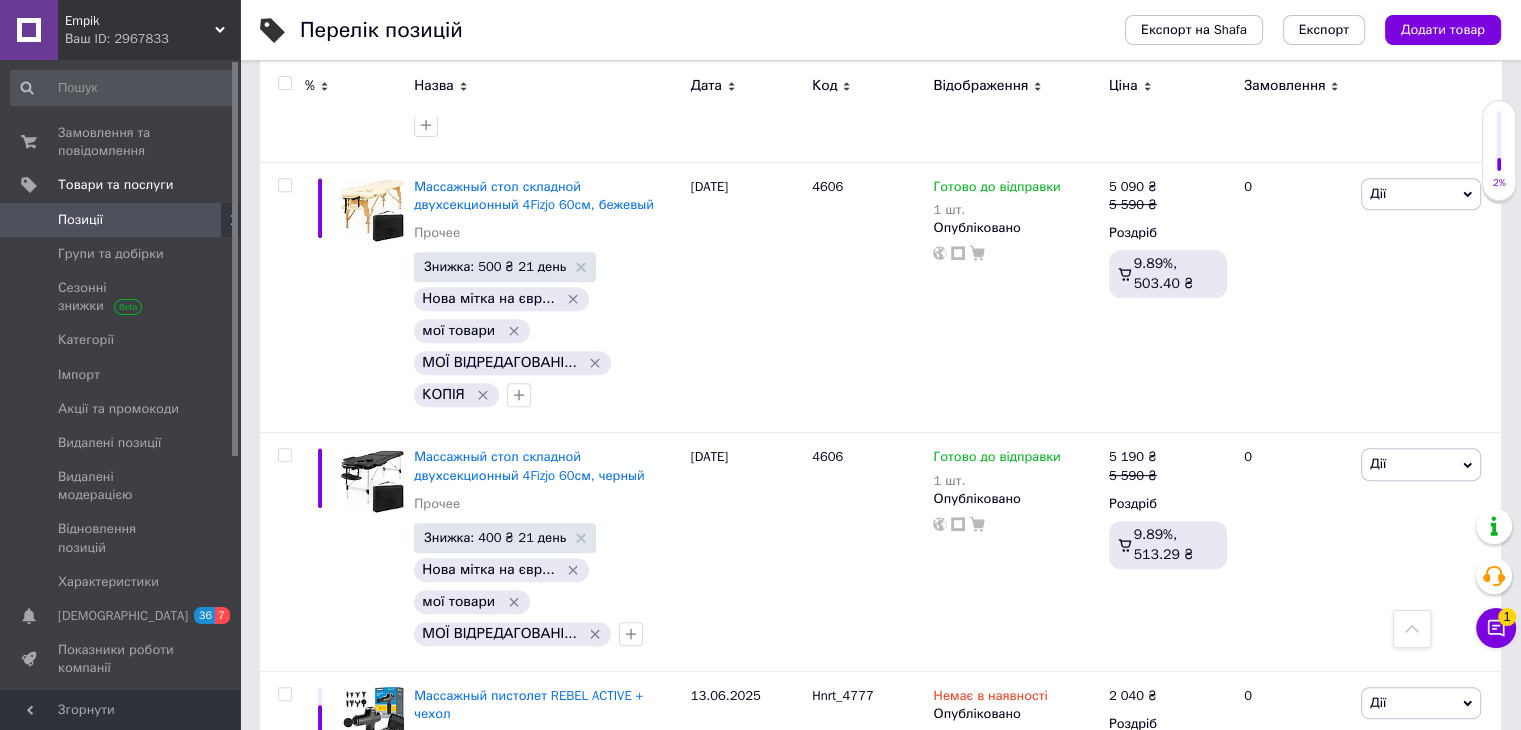 scroll, scrollTop: 812, scrollLeft: 0, axis: vertical 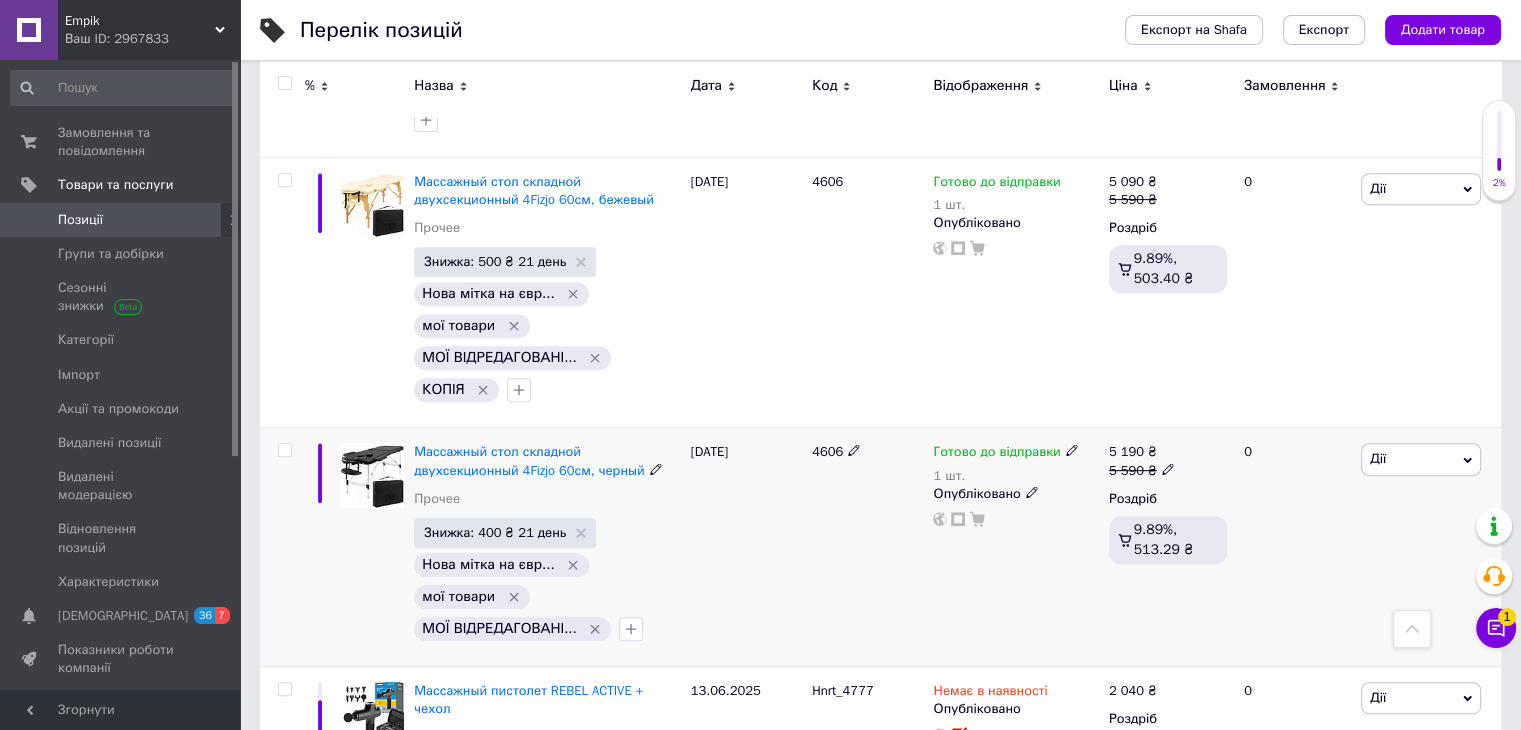 type on "масажн" 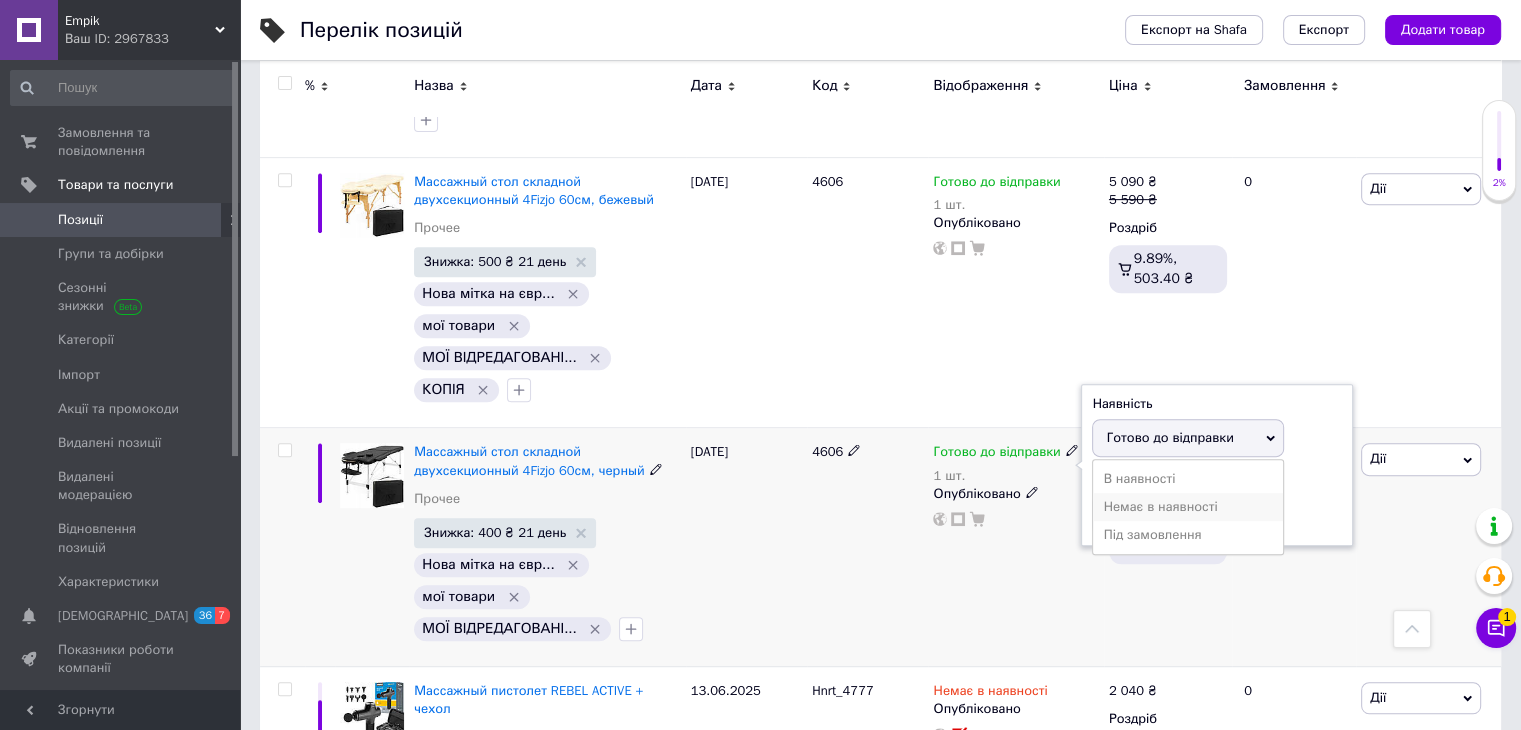 click on "Немає в наявності" at bounding box center [1188, 507] 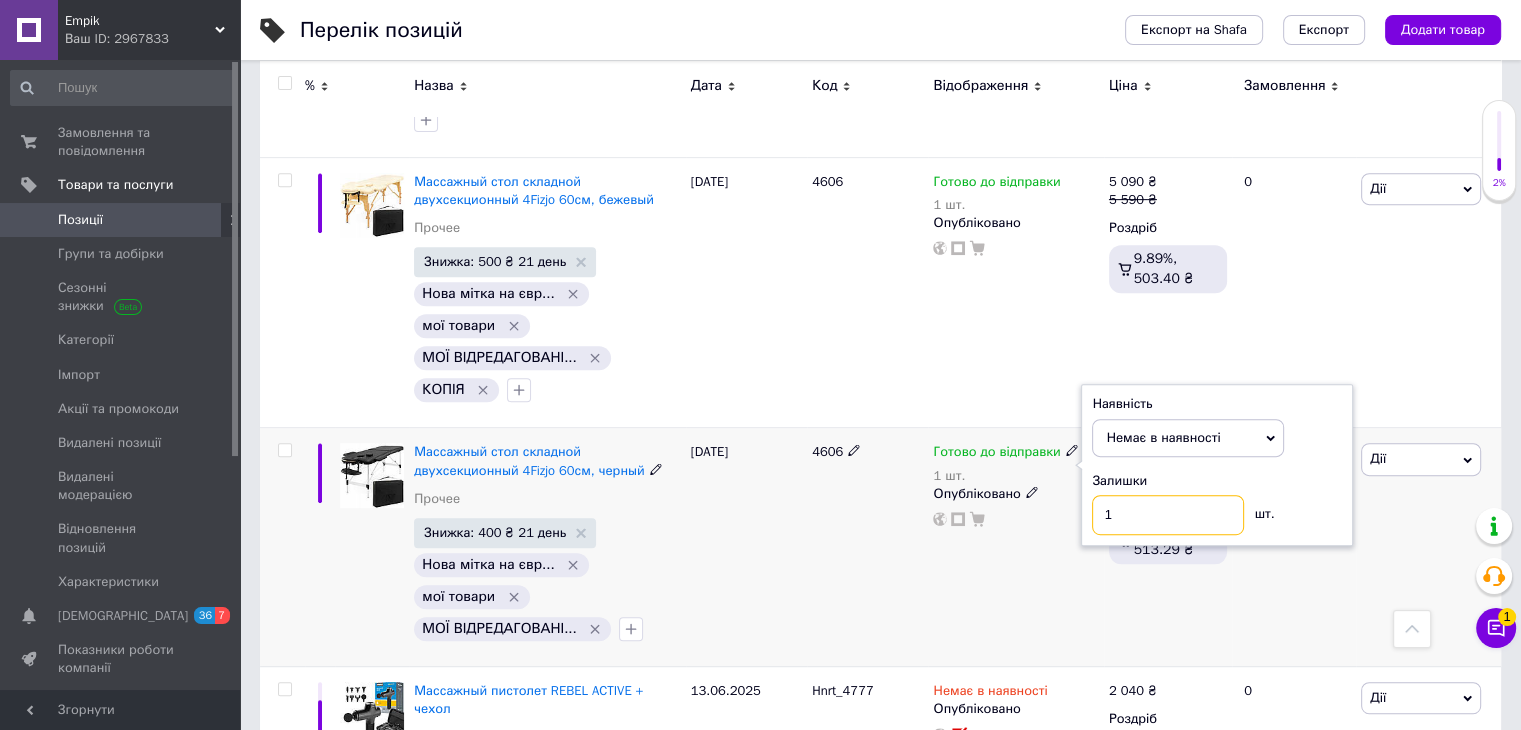 click on "1" at bounding box center [1168, 515] 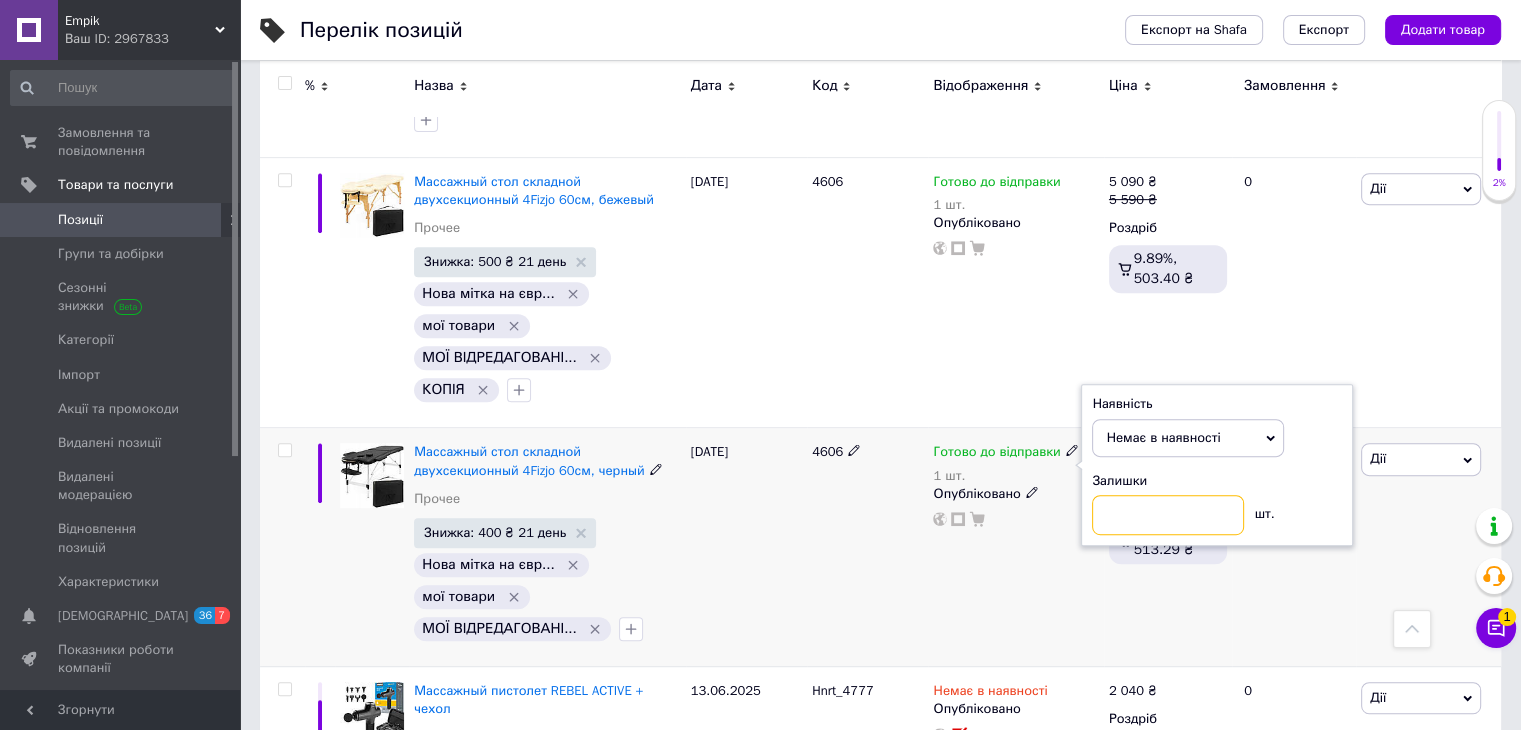 type 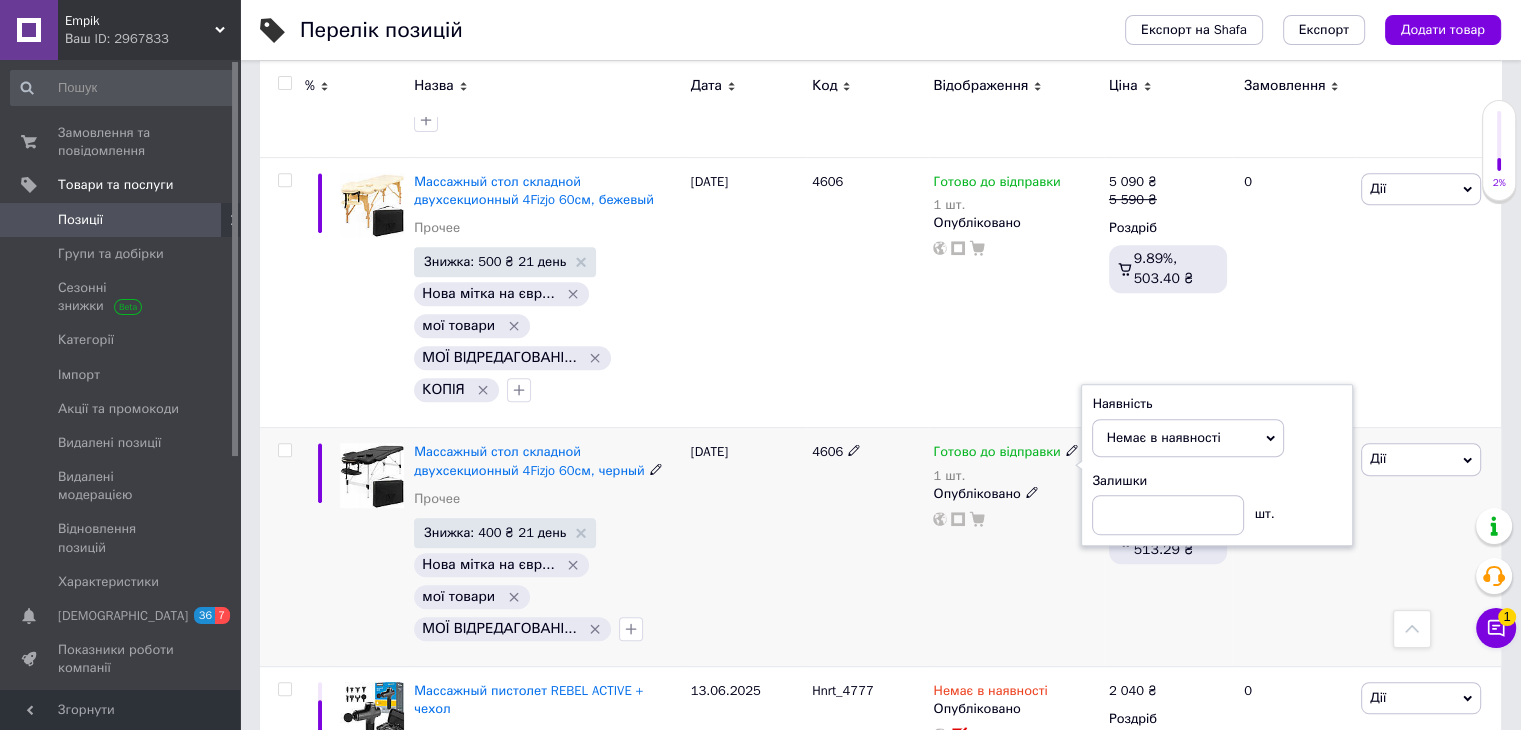 click on "4606" at bounding box center [867, 547] 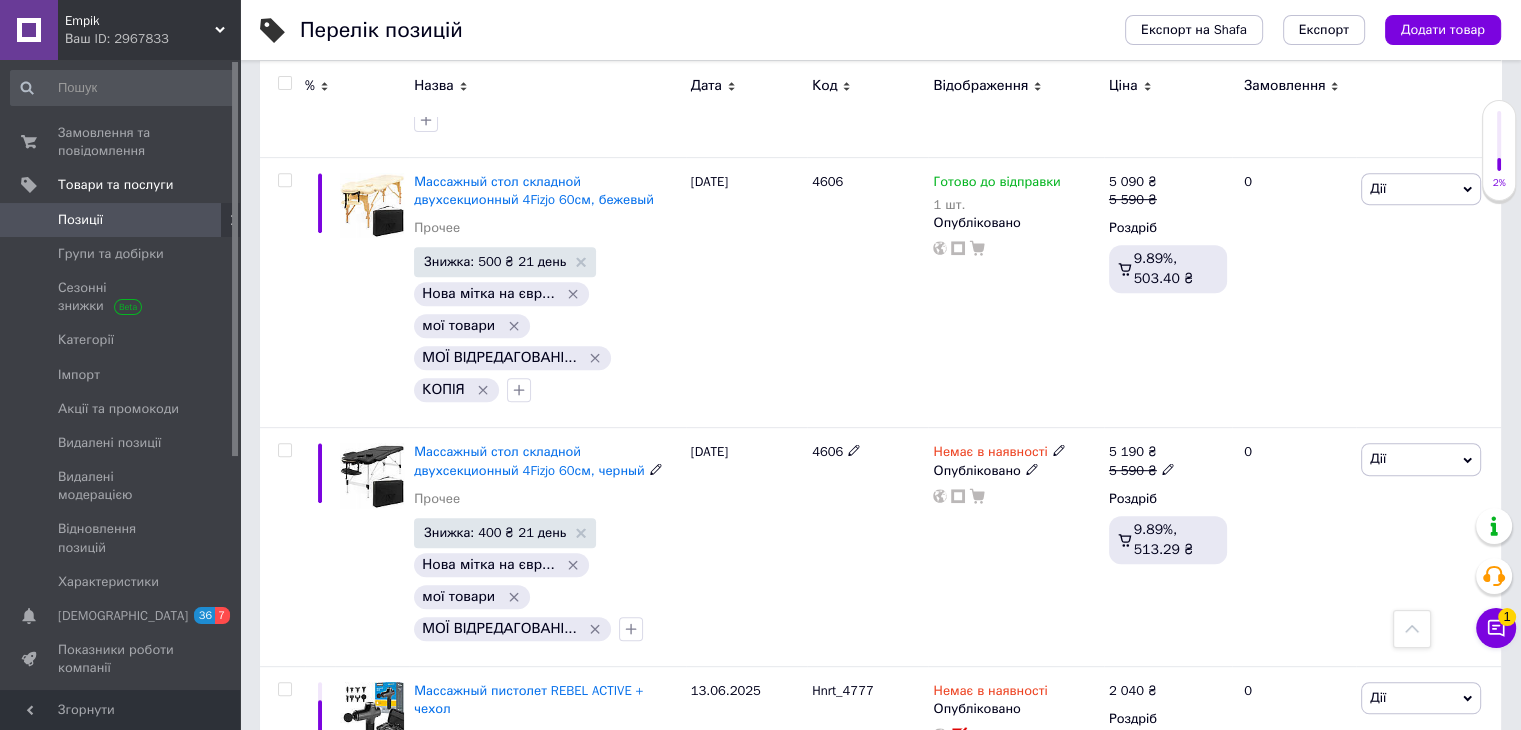 click 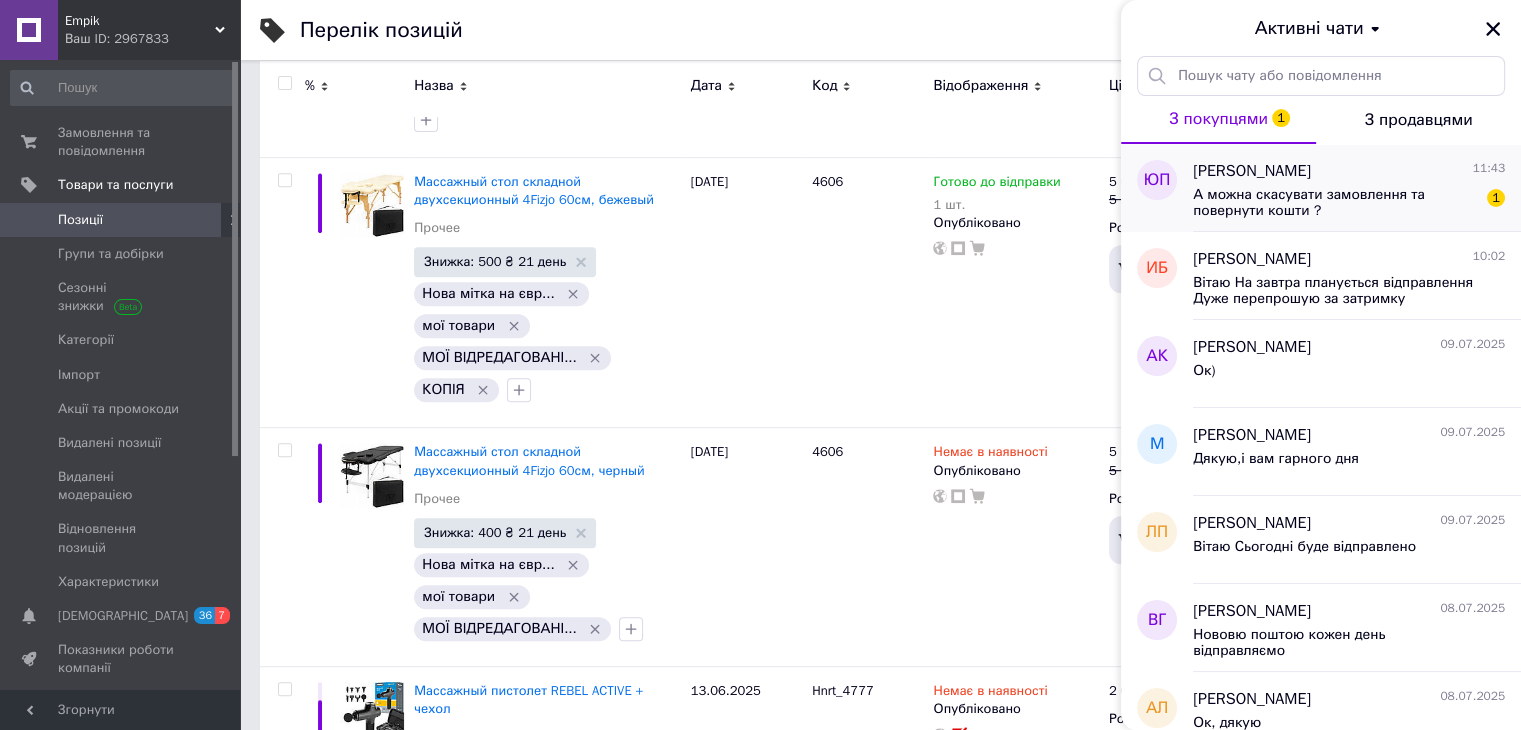 click on "А можна скасувати замовлення та повернути кошти ?" at bounding box center [1335, 203] 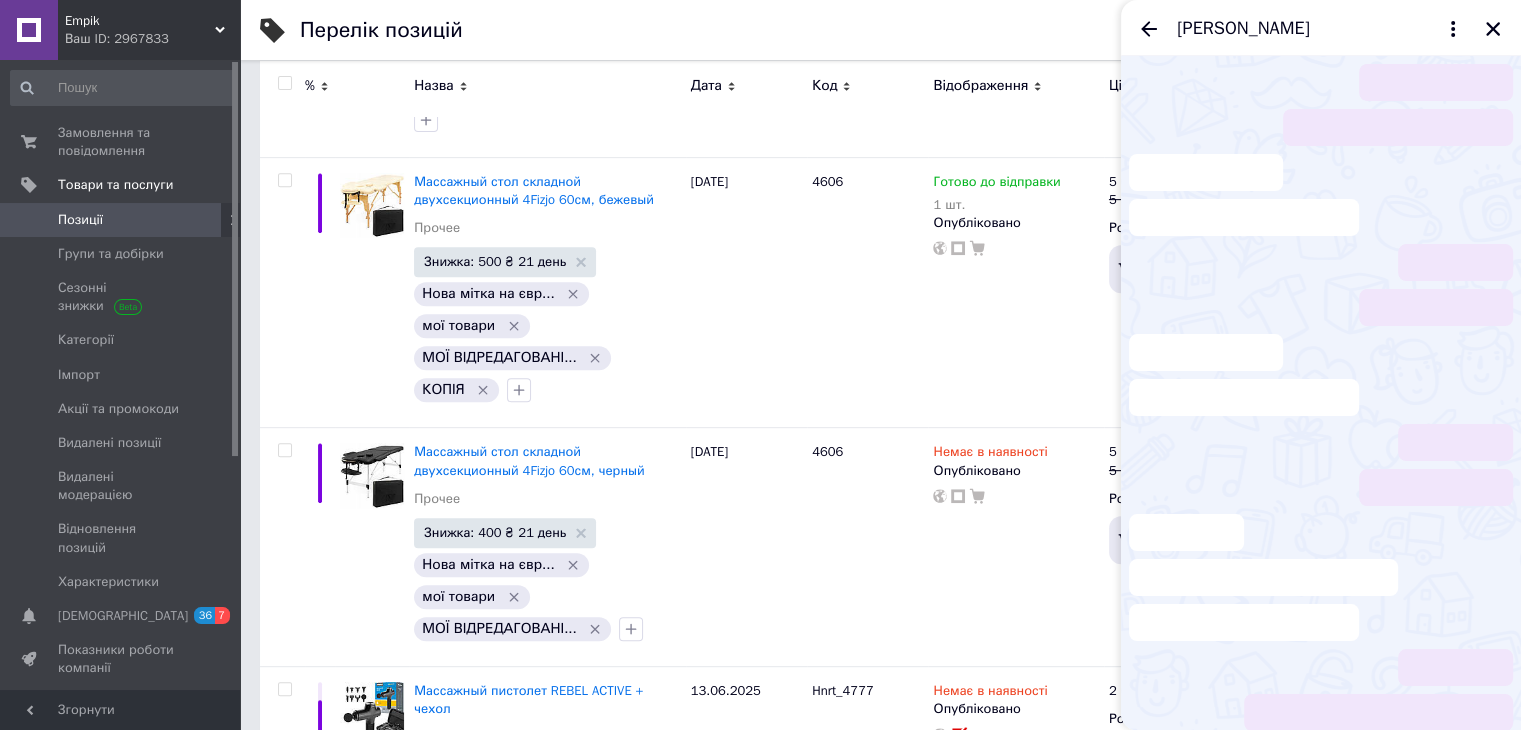 scroll, scrollTop: 96, scrollLeft: 0, axis: vertical 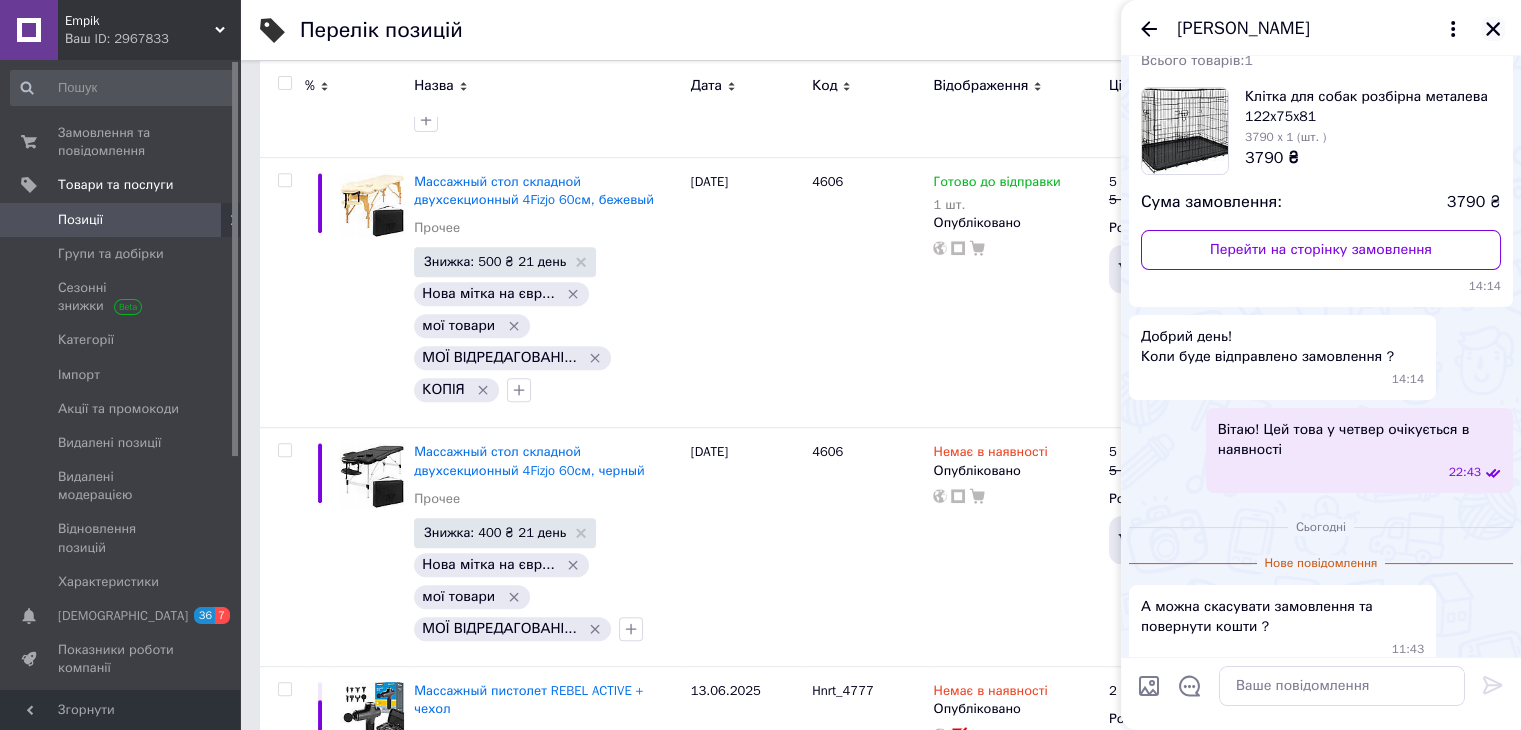click at bounding box center [1493, 29] 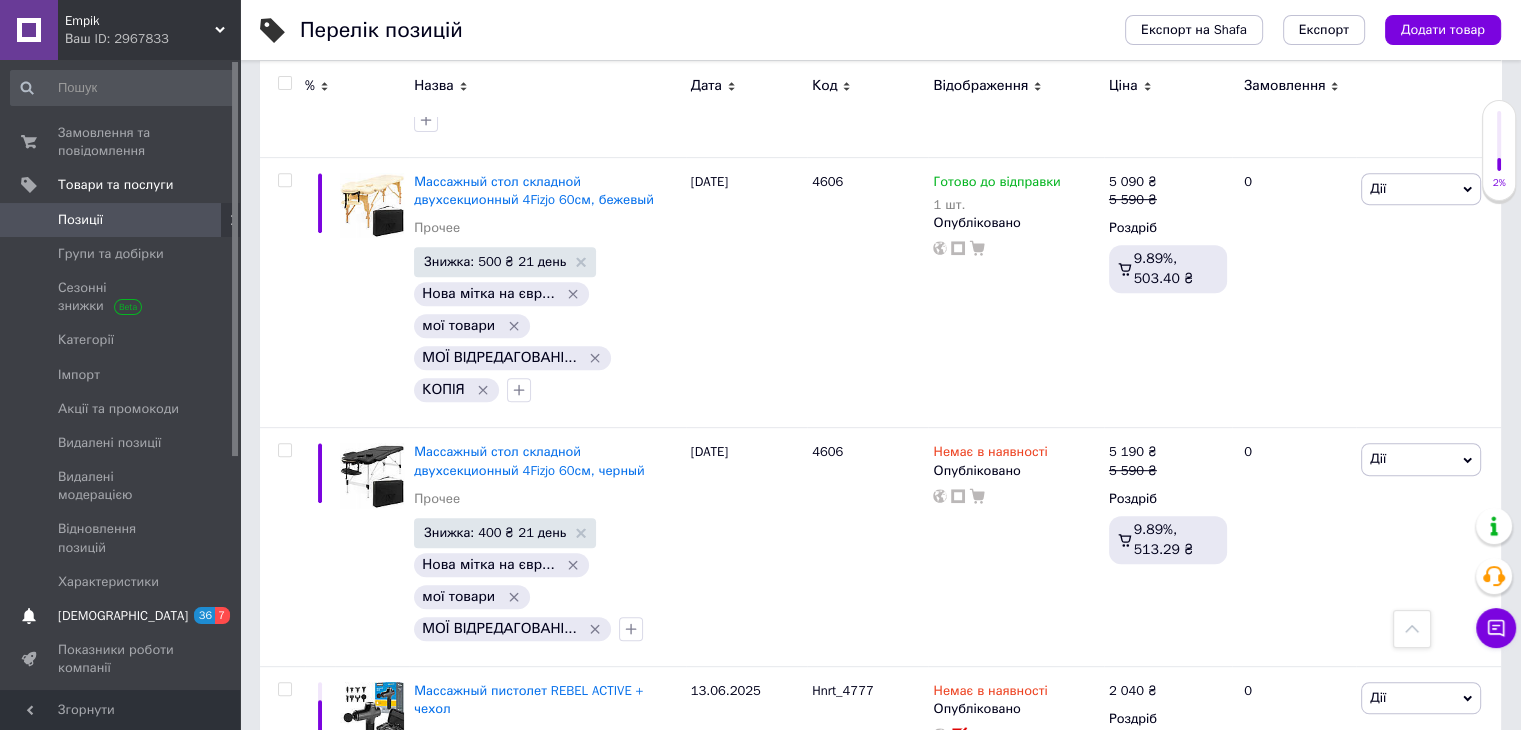 click on "[DEMOGRAPHIC_DATA]" at bounding box center [123, 616] 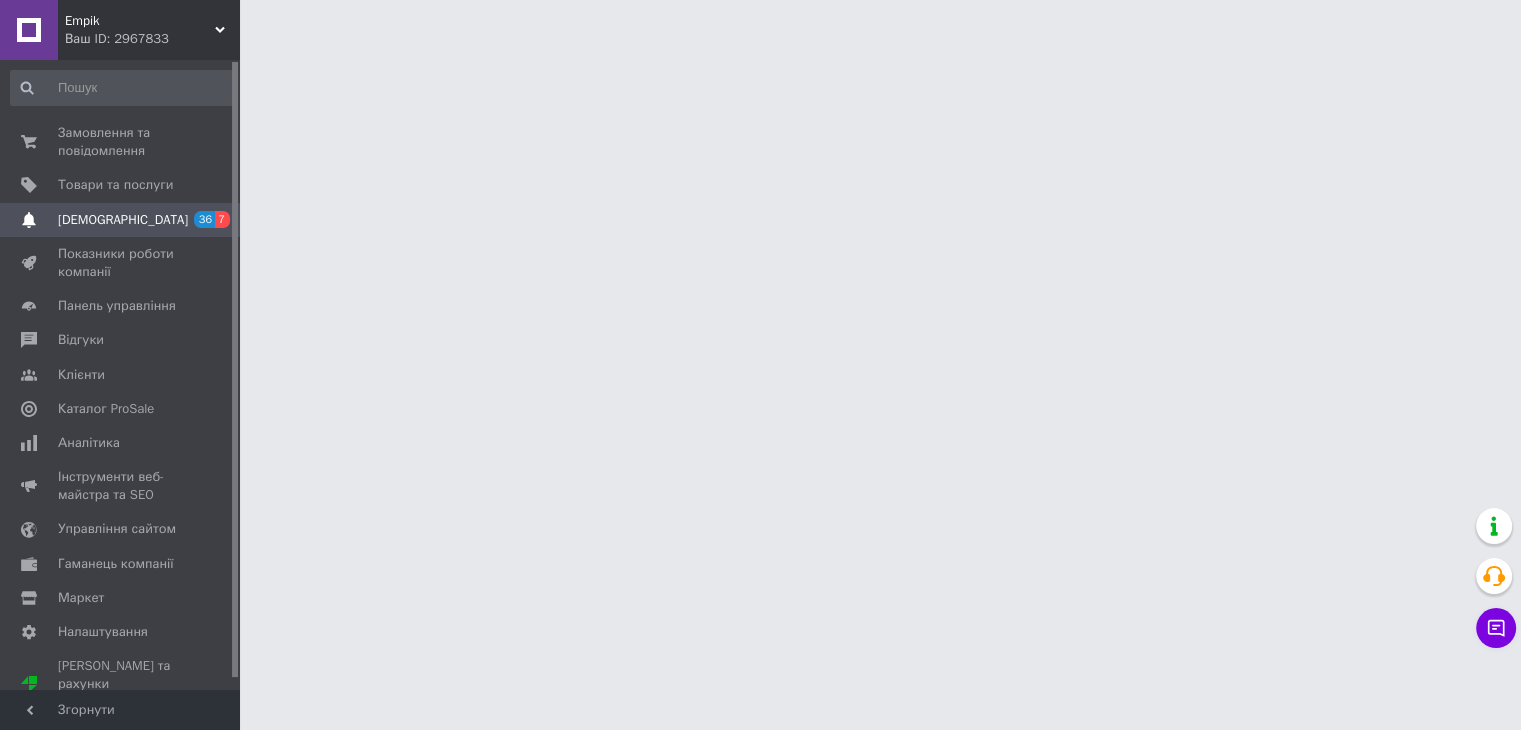 scroll, scrollTop: 0, scrollLeft: 0, axis: both 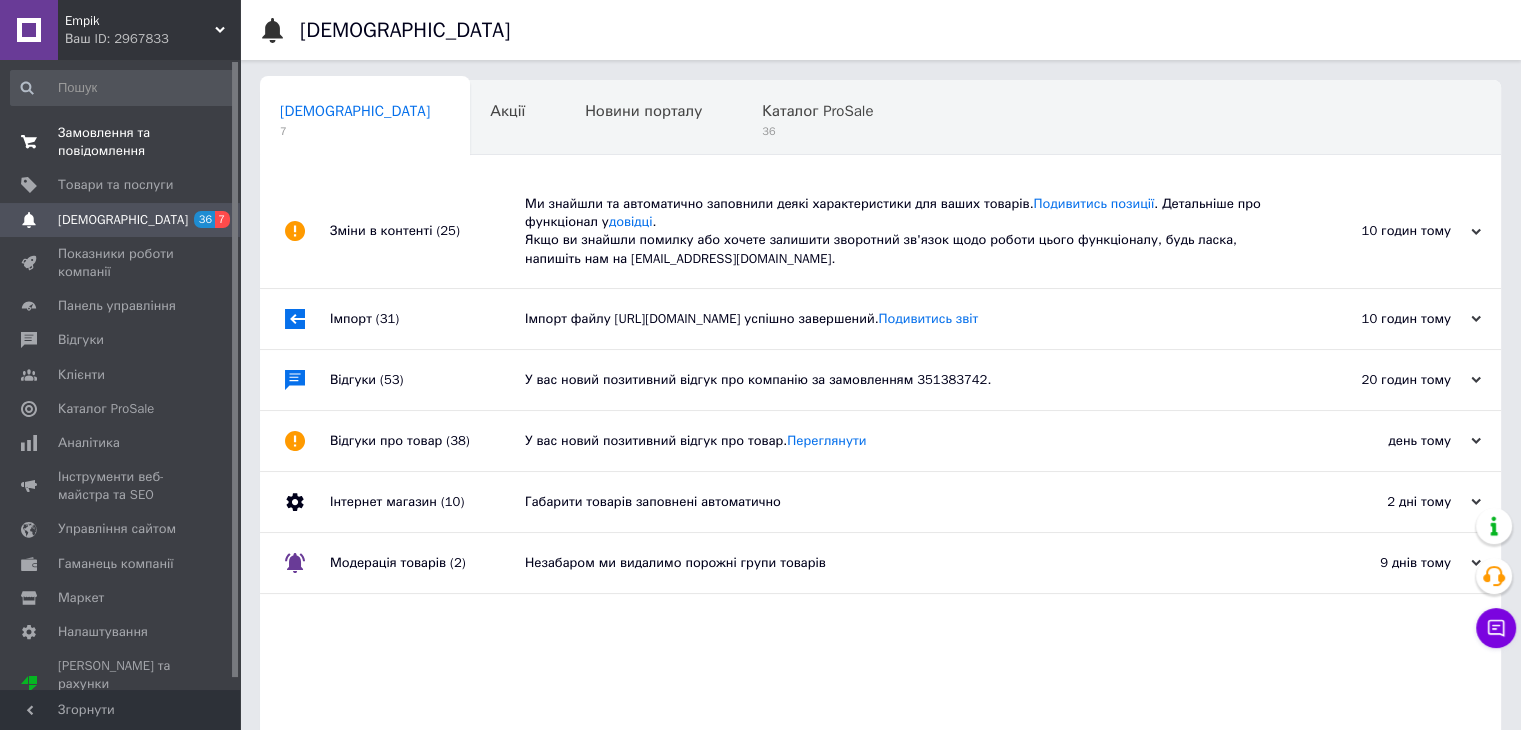 click on "Замовлення та повідомлення" at bounding box center [121, 142] 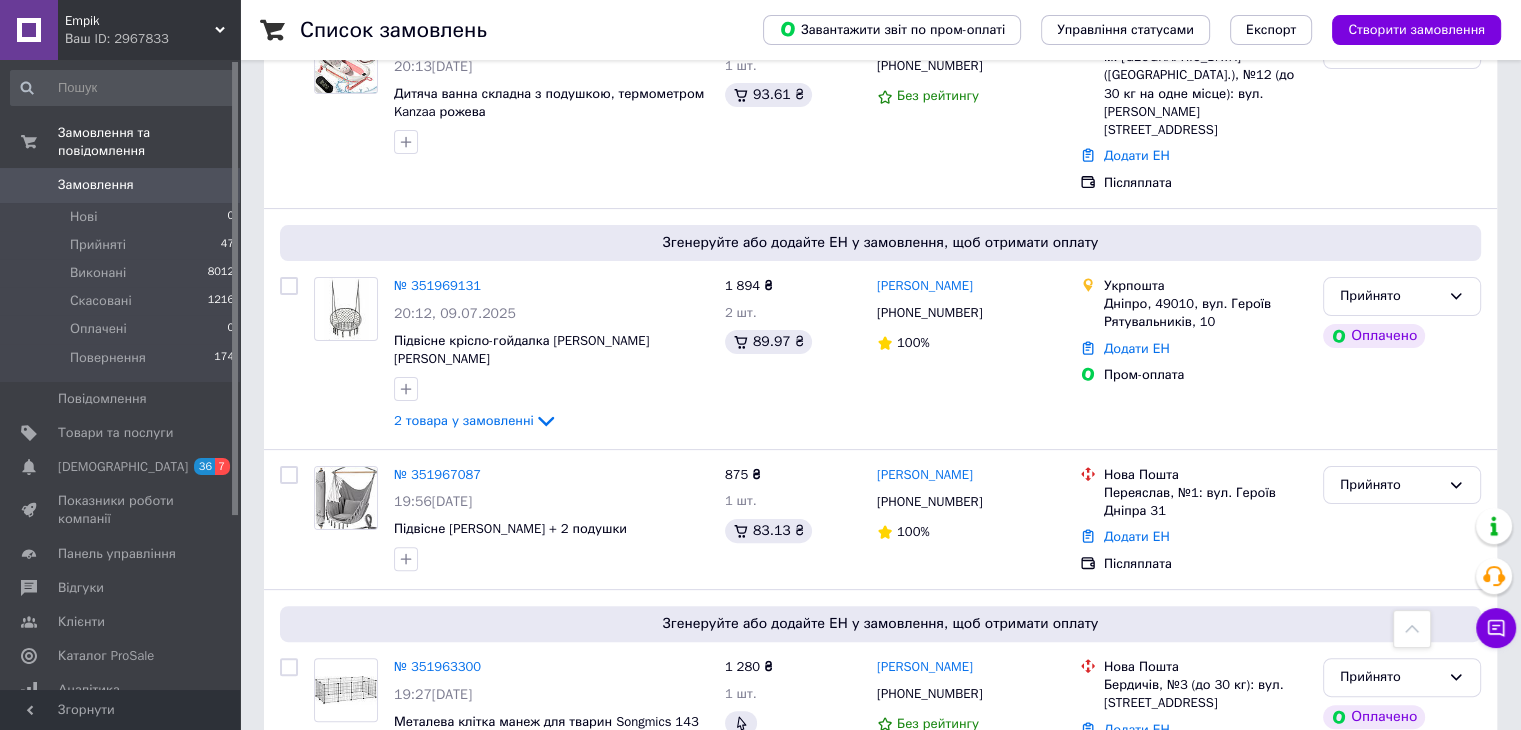 scroll, scrollTop: 440, scrollLeft: 0, axis: vertical 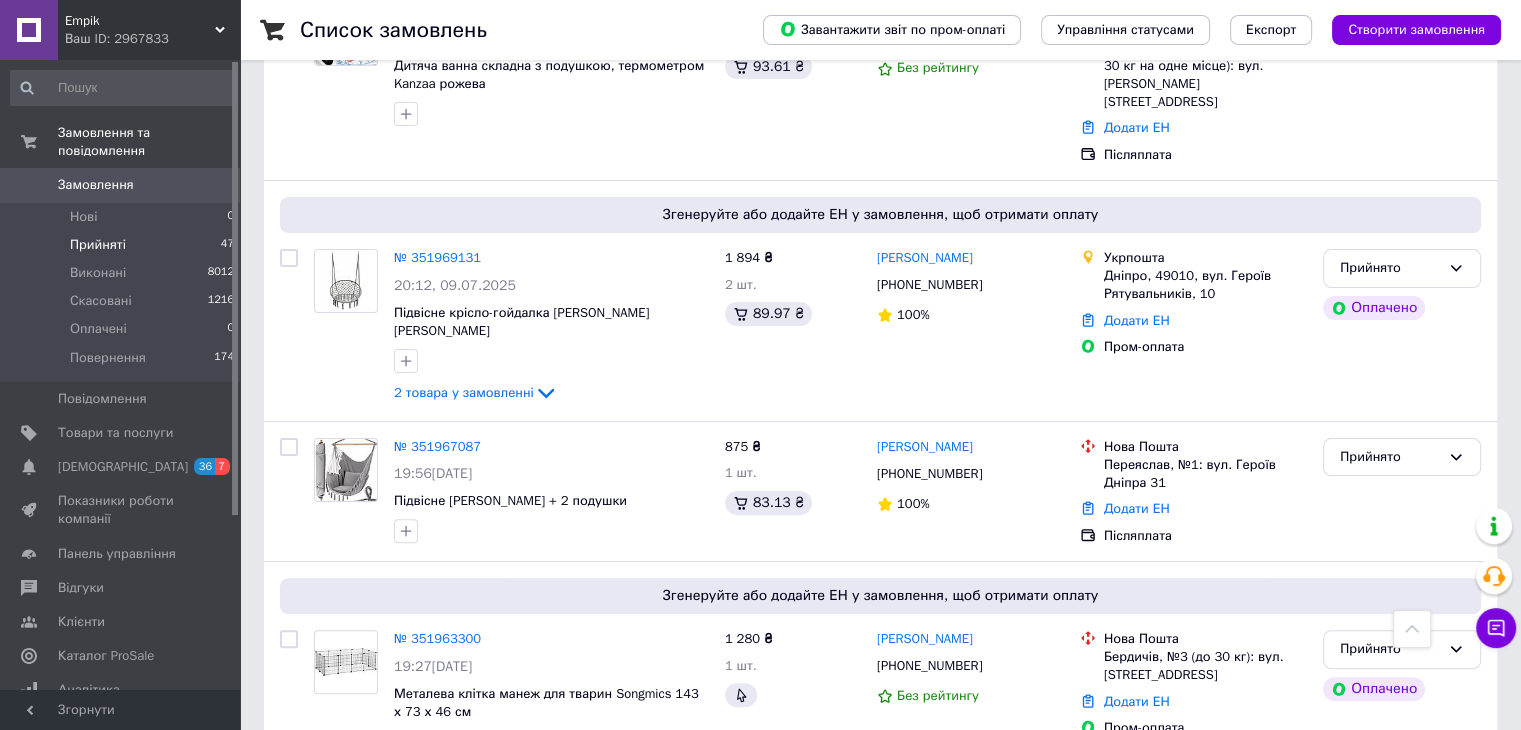 click on "Прийняті" at bounding box center [98, 245] 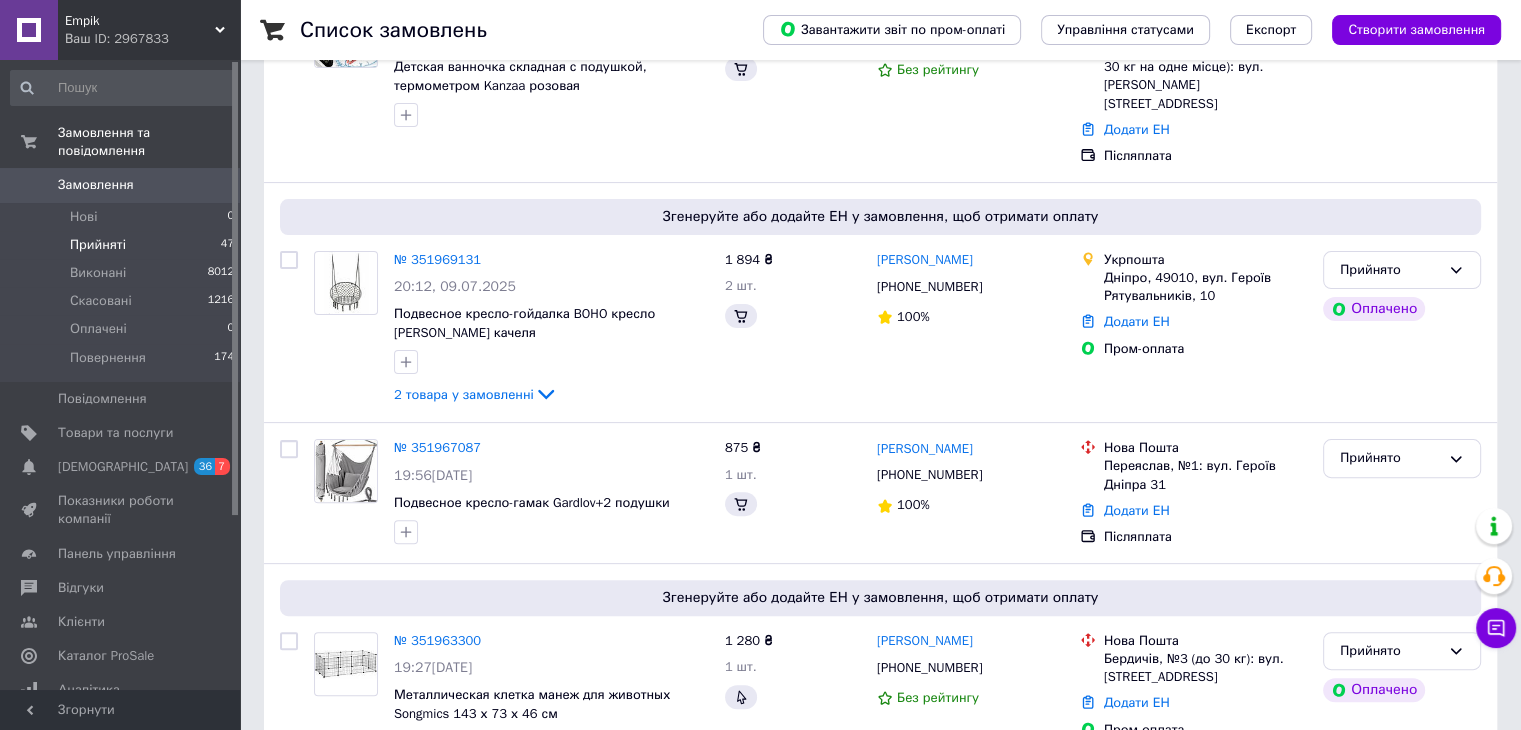 scroll, scrollTop: 0, scrollLeft: 0, axis: both 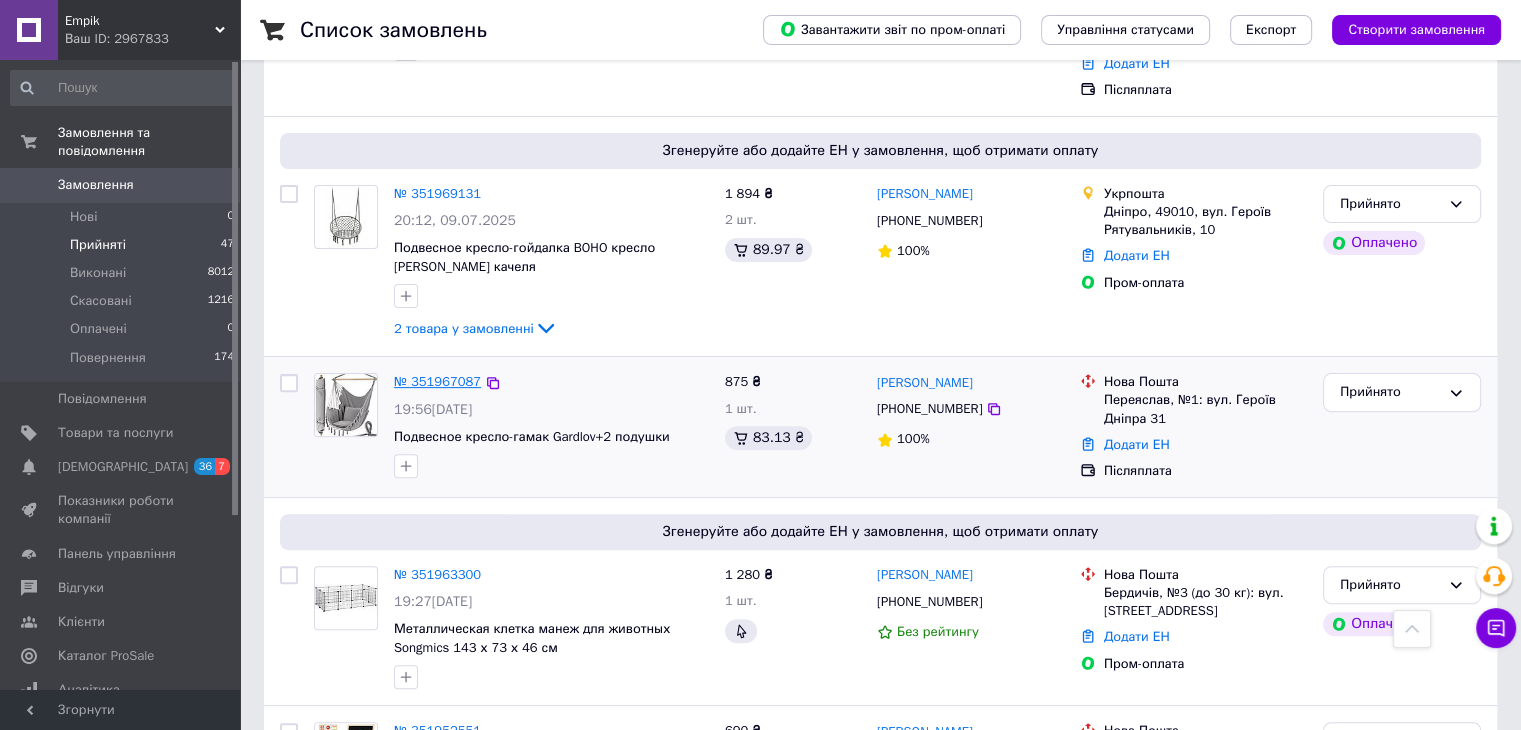 click on "№ 351967087" at bounding box center [437, 381] 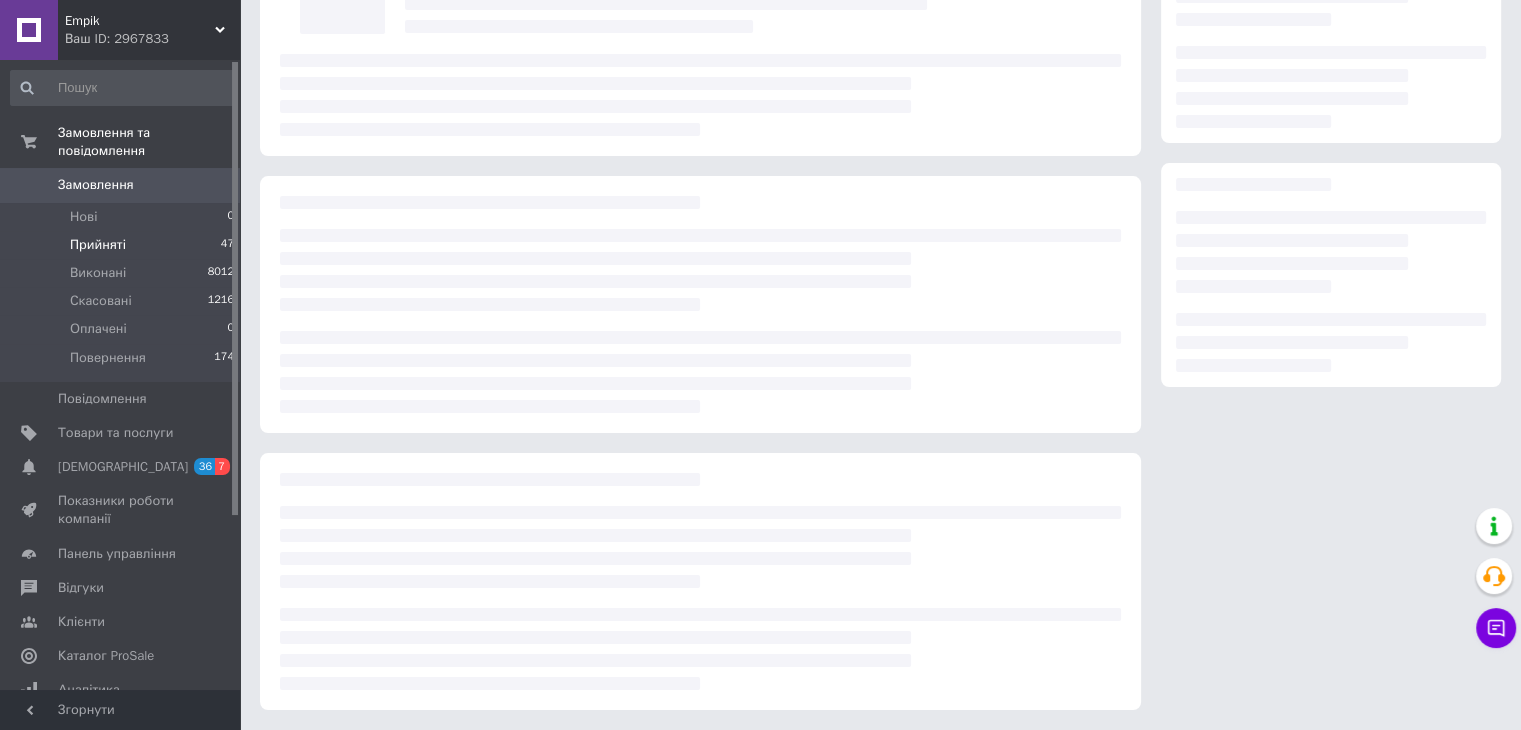 scroll, scrollTop: 0, scrollLeft: 0, axis: both 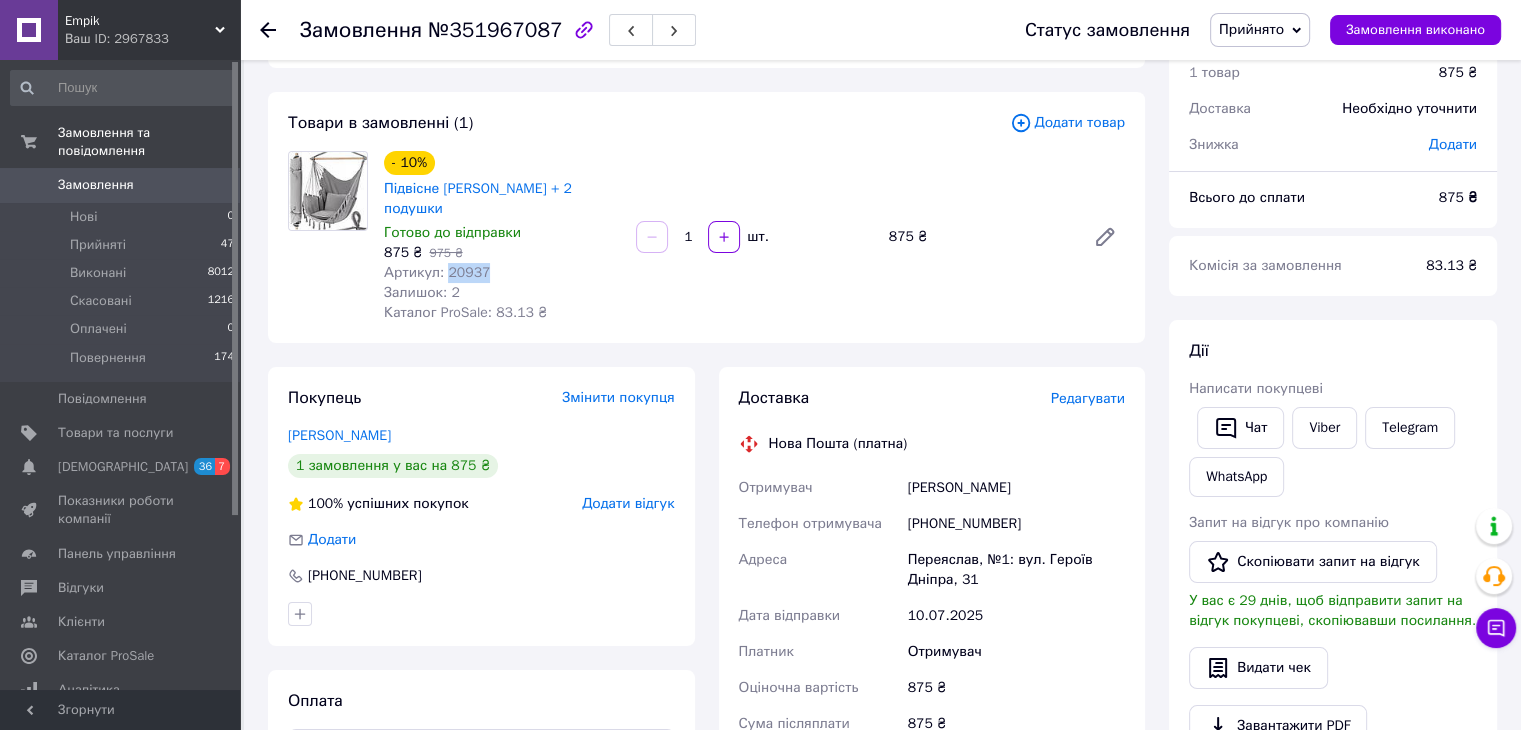 drag, startPoint x: 446, startPoint y: 273, endPoint x: 498, endPoint y: 267, distance: 52.34501 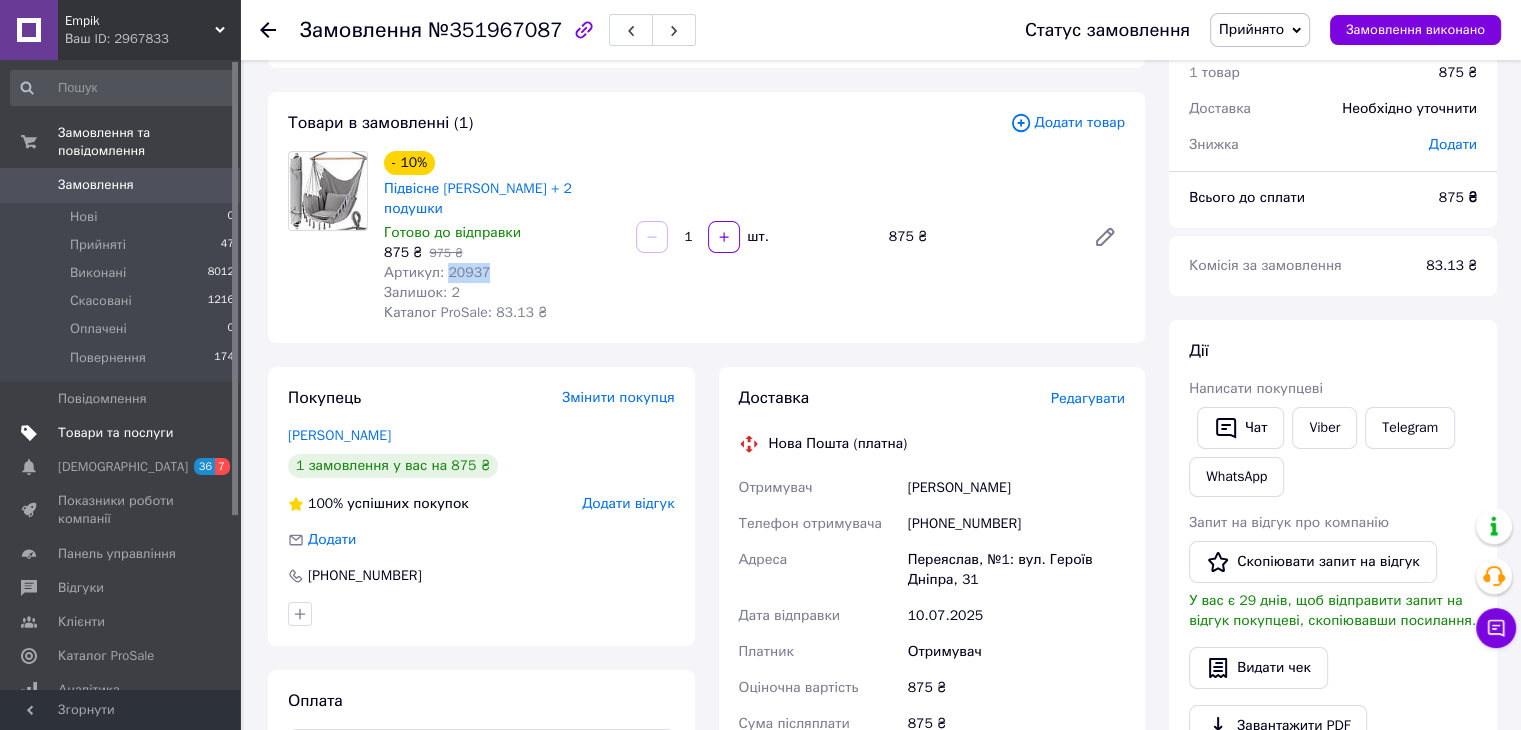click on "Товари та послуги" at bounding box center (115, 433) 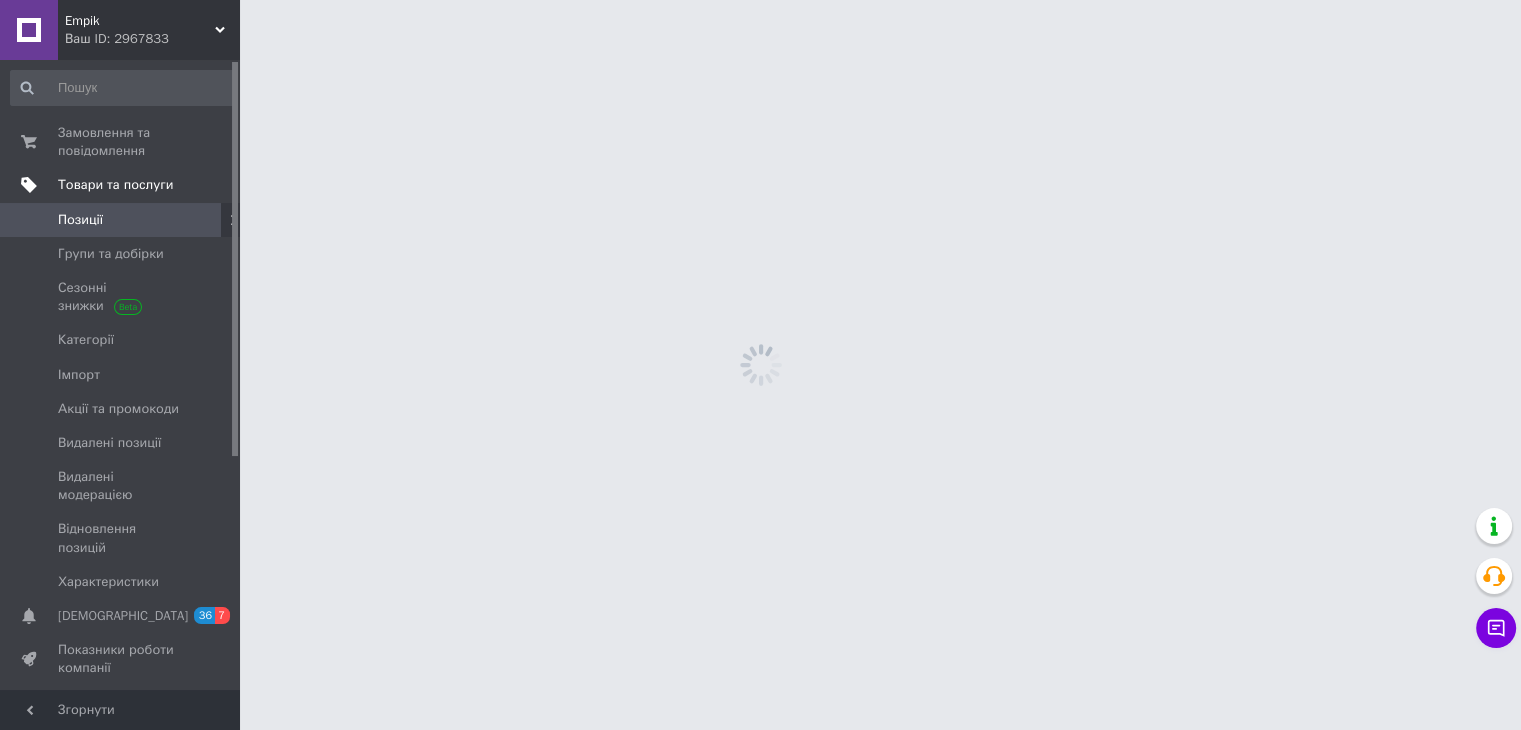 scroll, scrollTop: 0, scrollLeft: 0, axis: both 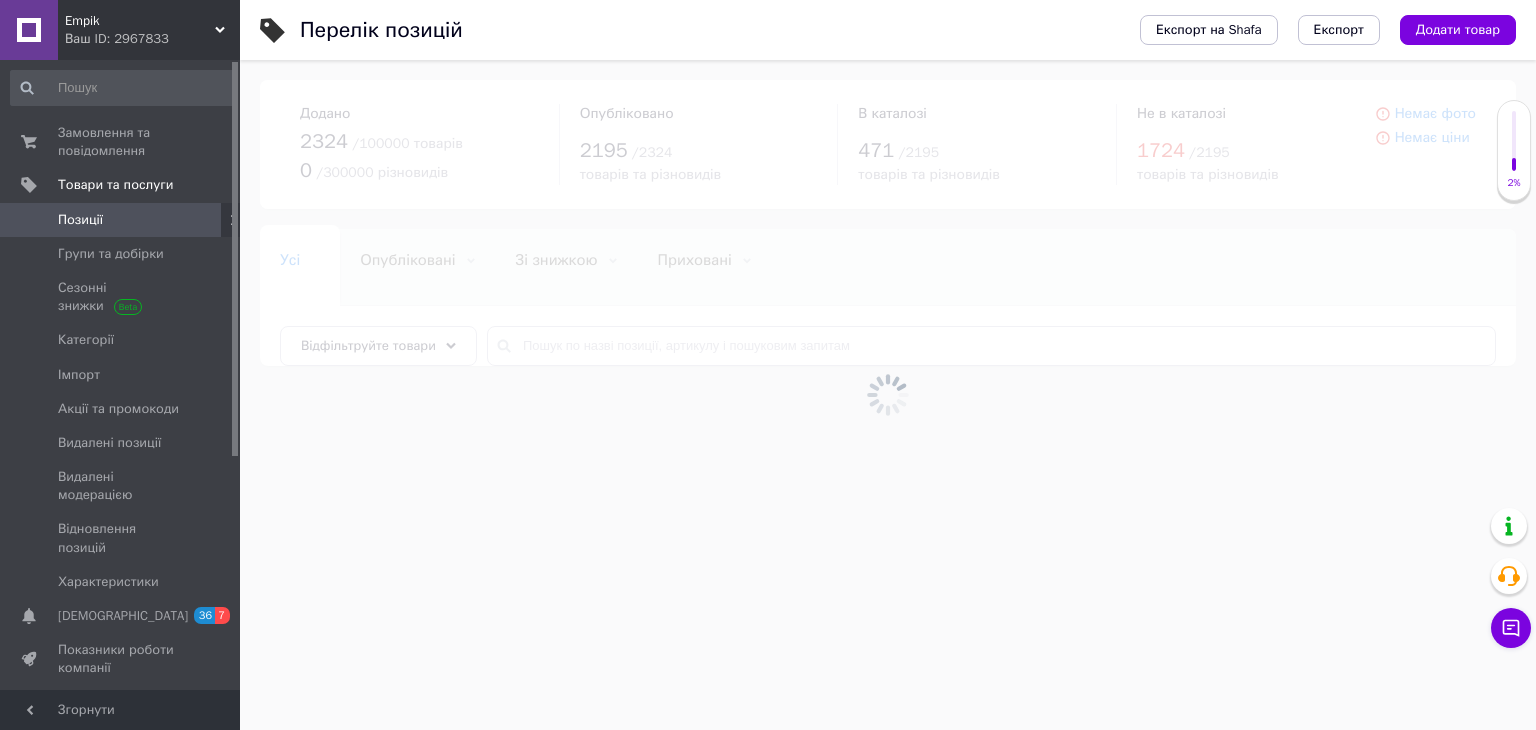 click at bounding box center (888, 395) 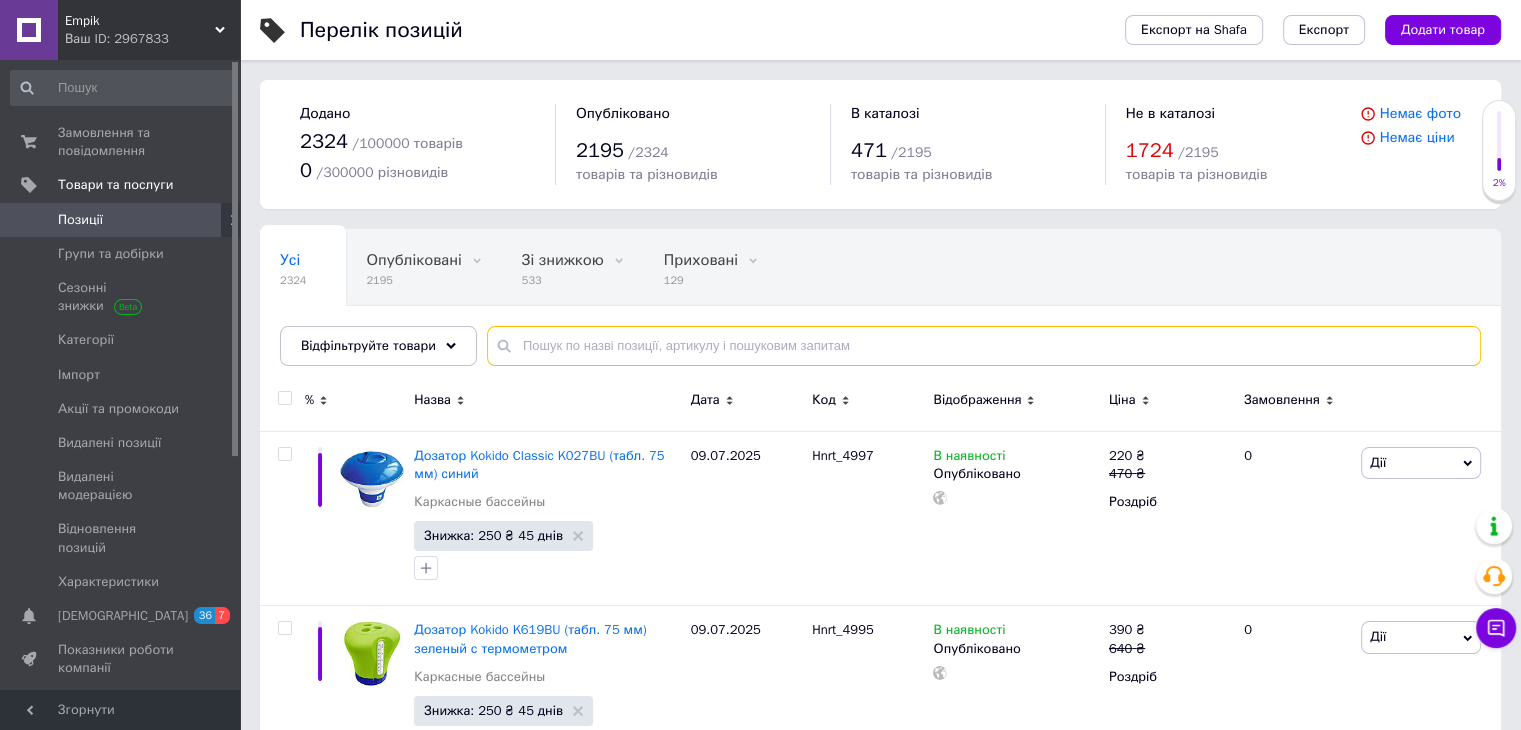 click at bounding box center [984, 346] 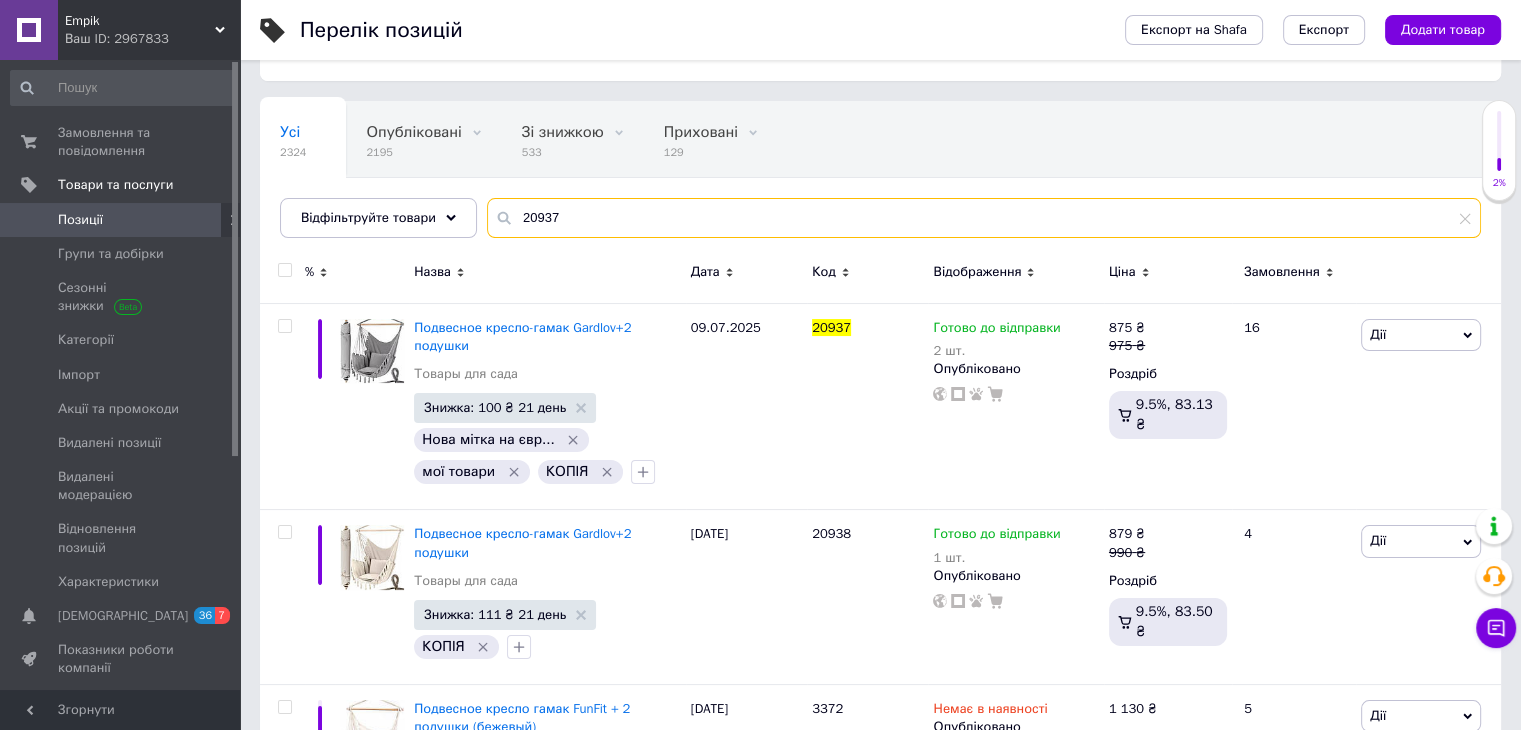 scroll, scrollTop: 139, scrollLeft: 0, axis: vertical 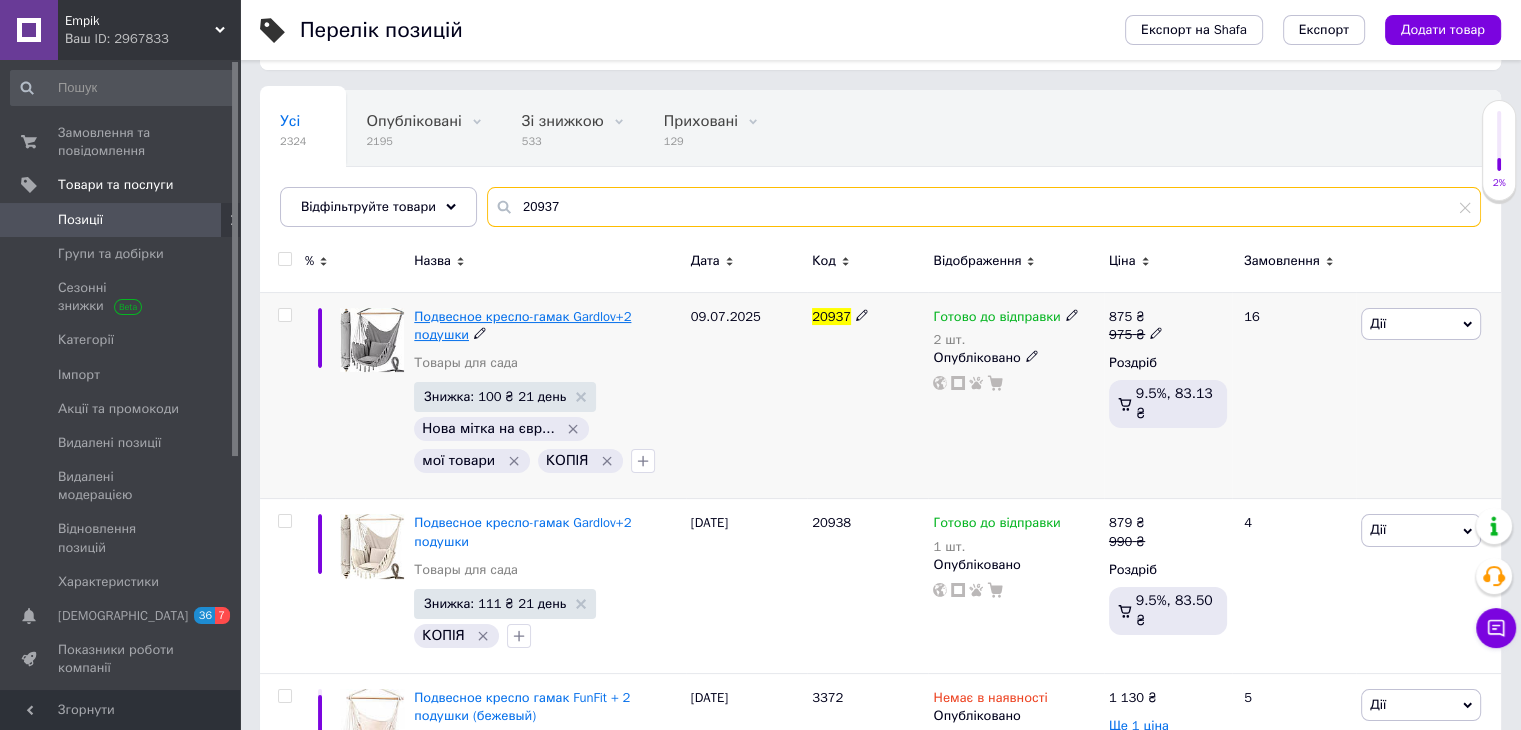 type on "20937" 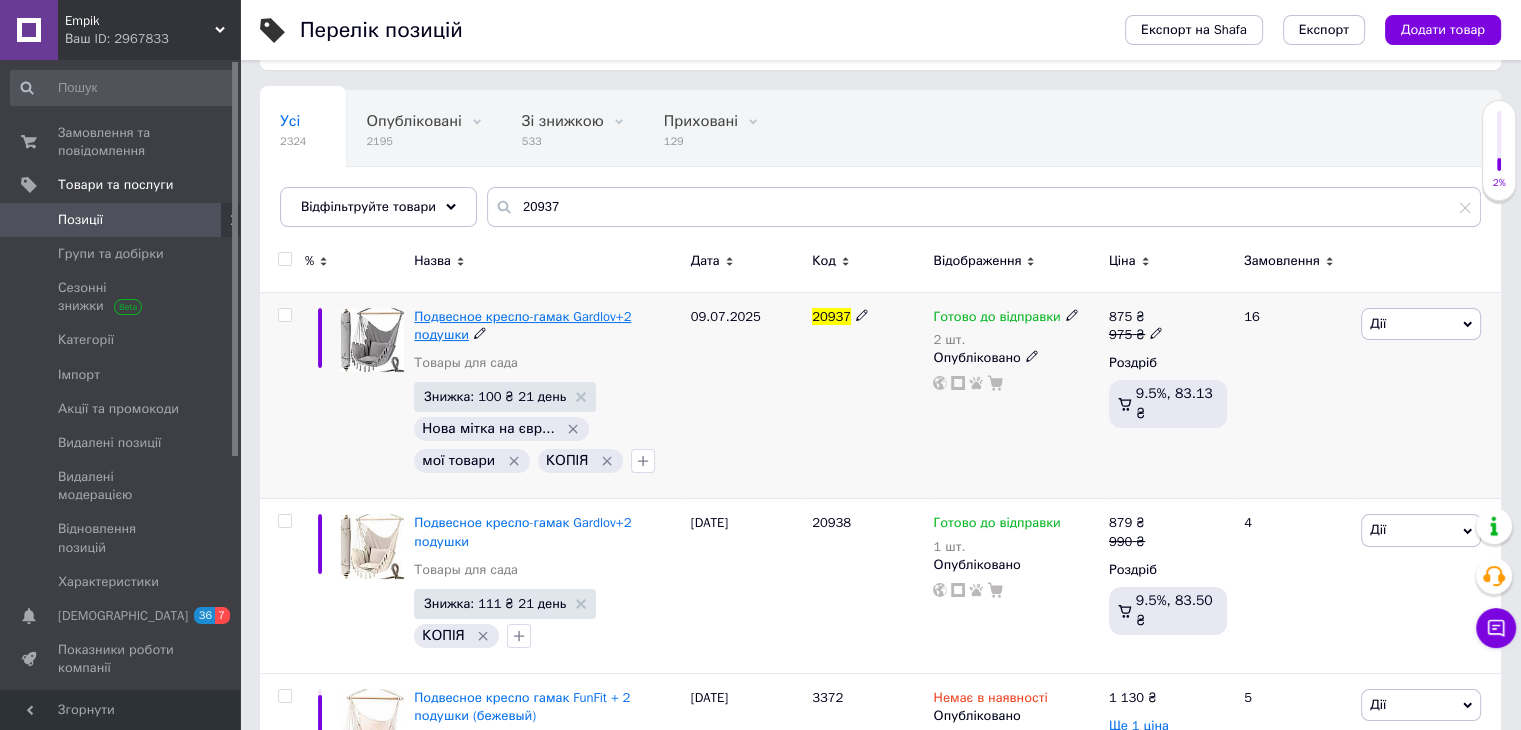 click on "Подвесное кресло-гамак Gardlov+2 подушки" at bounding box center (522, 325) 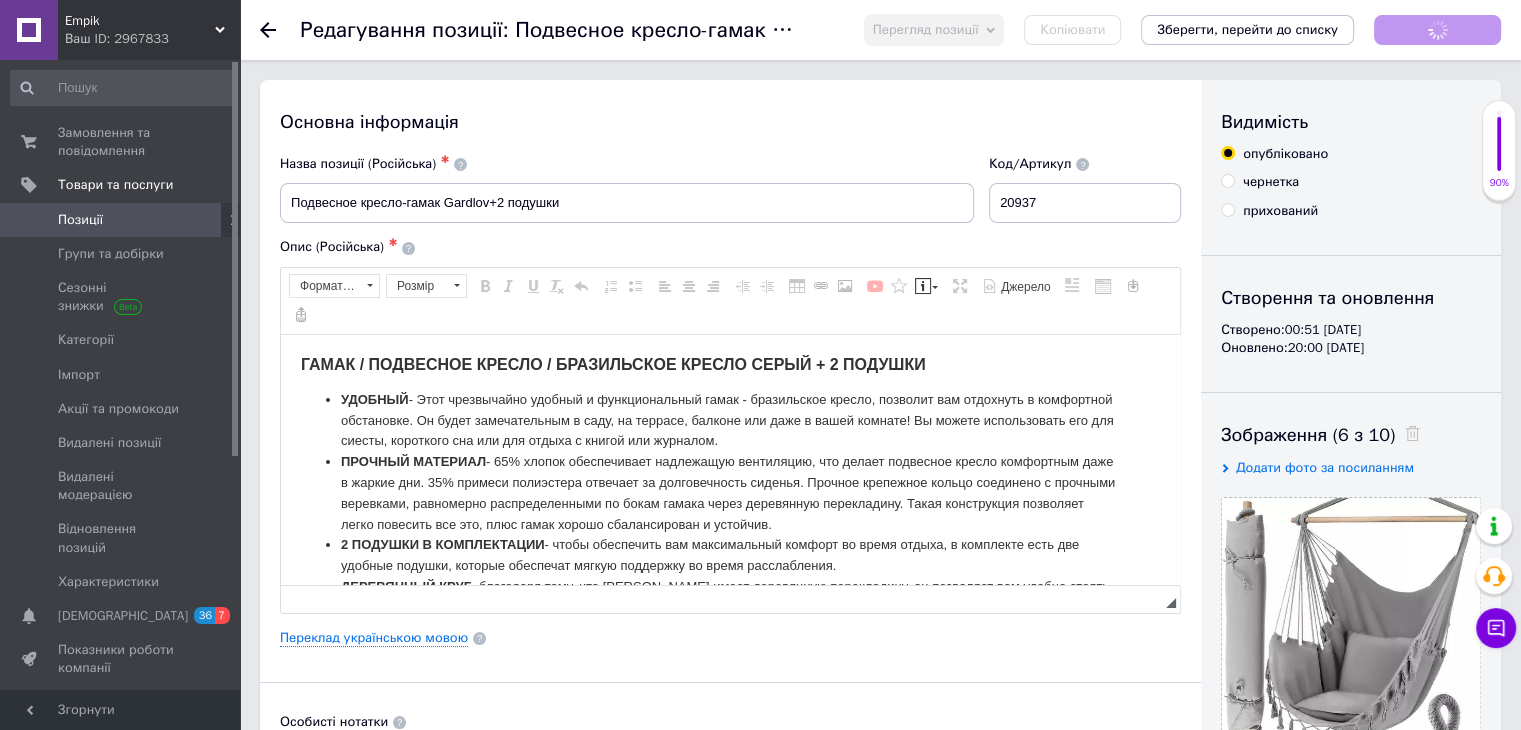 scroll, scrollTop: 0, scrollLeft: 0, axis: both 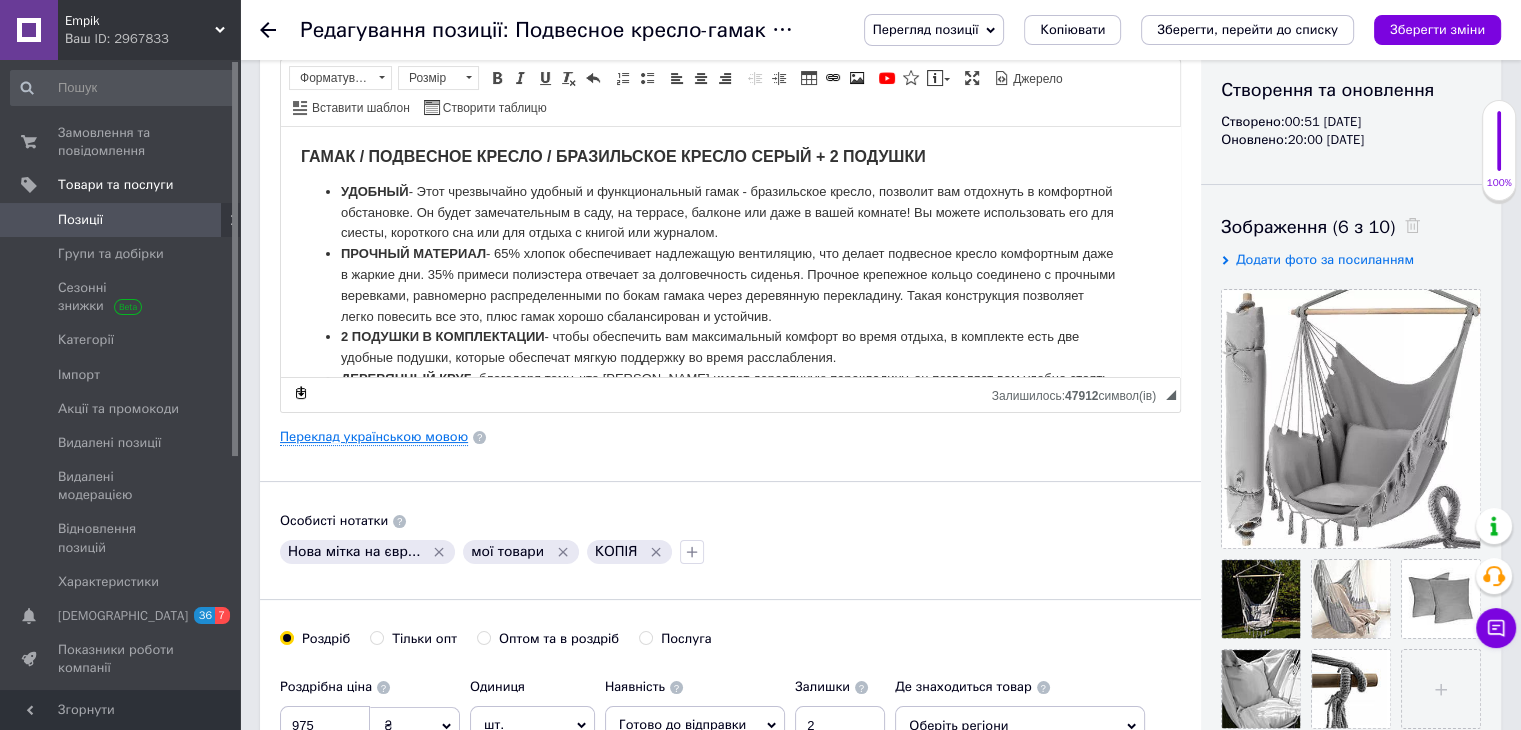 click on "Переклад українською мовою" at bounding box center [374, 437] 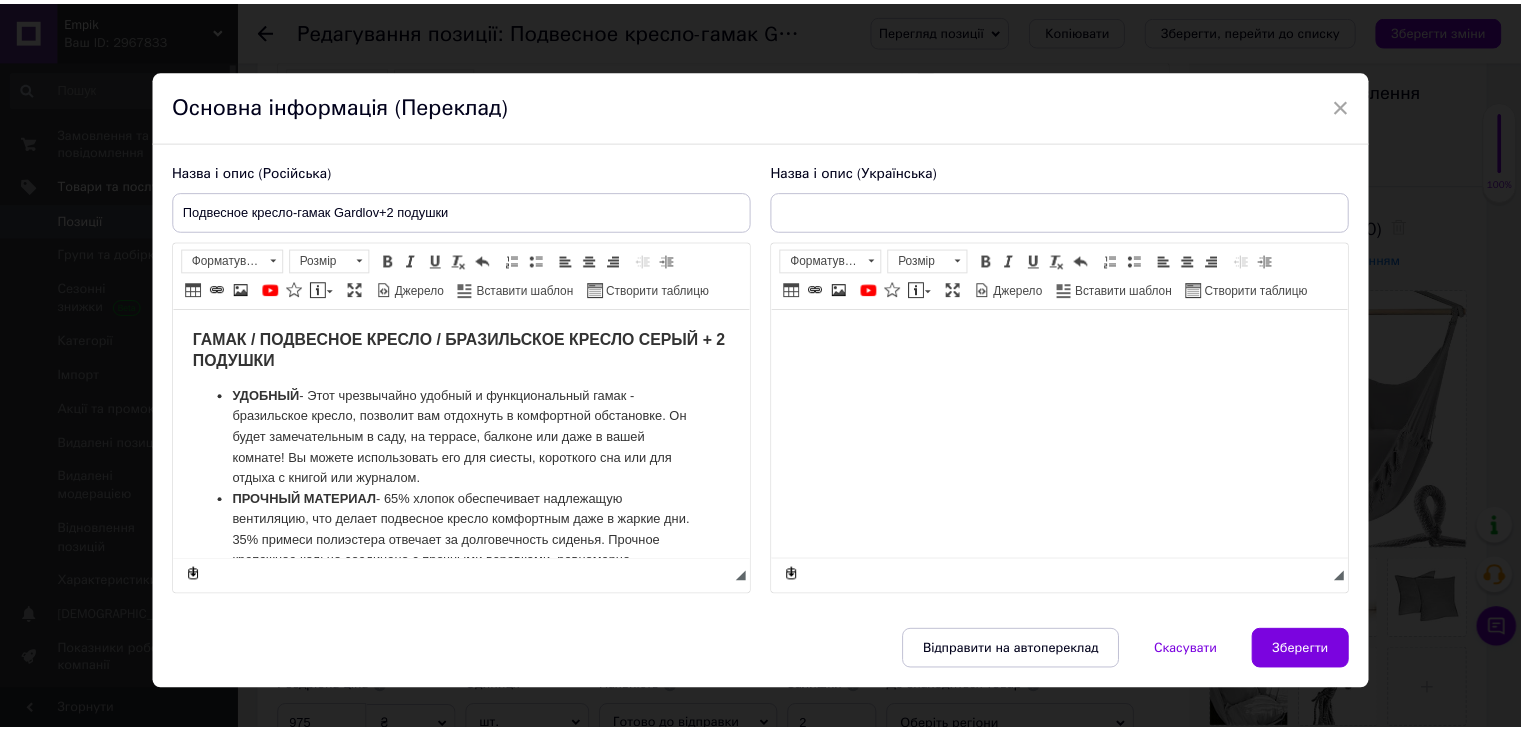 scroll, scrollTop: 0, scrollLeft: 0, axis: both 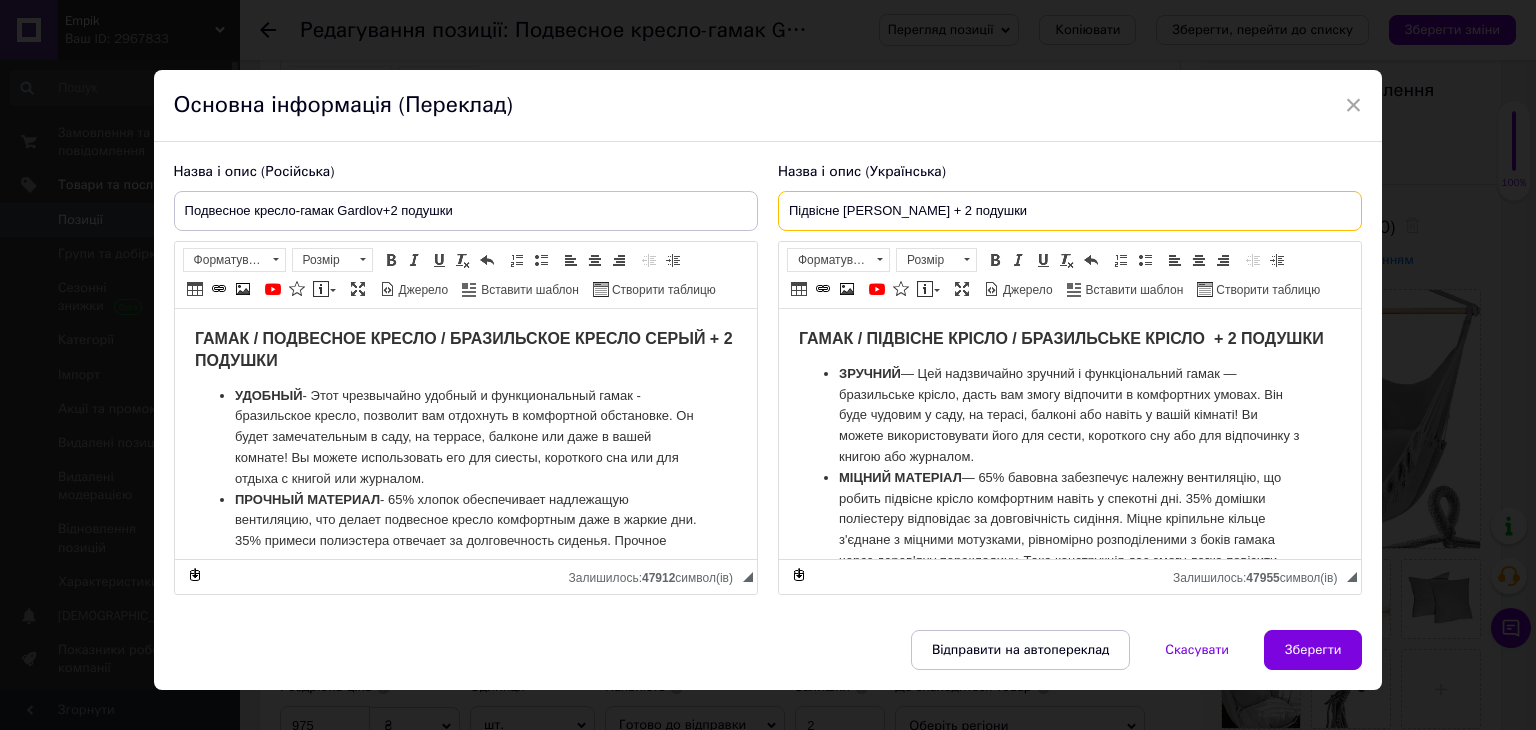 click on "Підвісне [PERSON_NAME] + 2 подушки" at bounding box center (1070, 211) 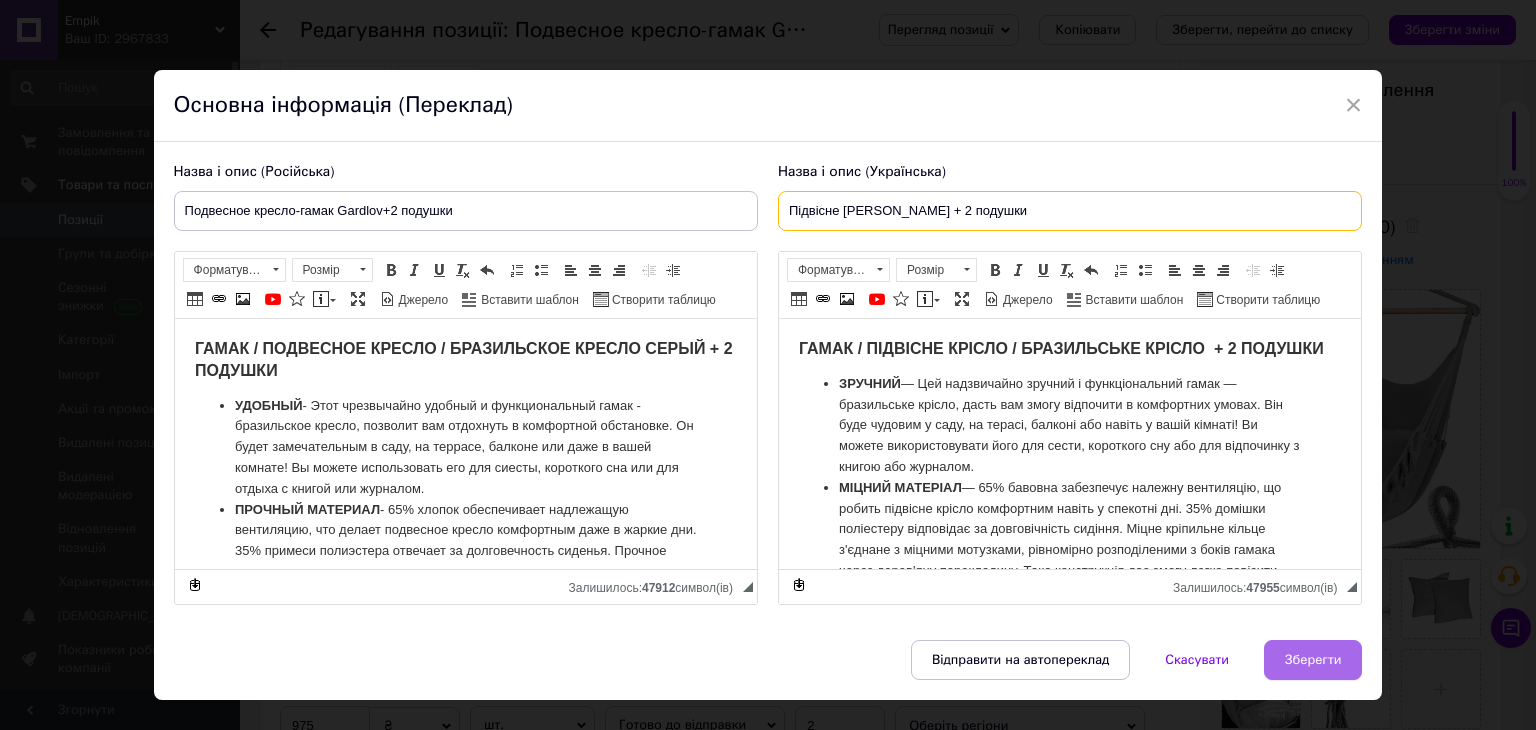 type on "Підвісне [PERSON_NAME] + 2 подушки" 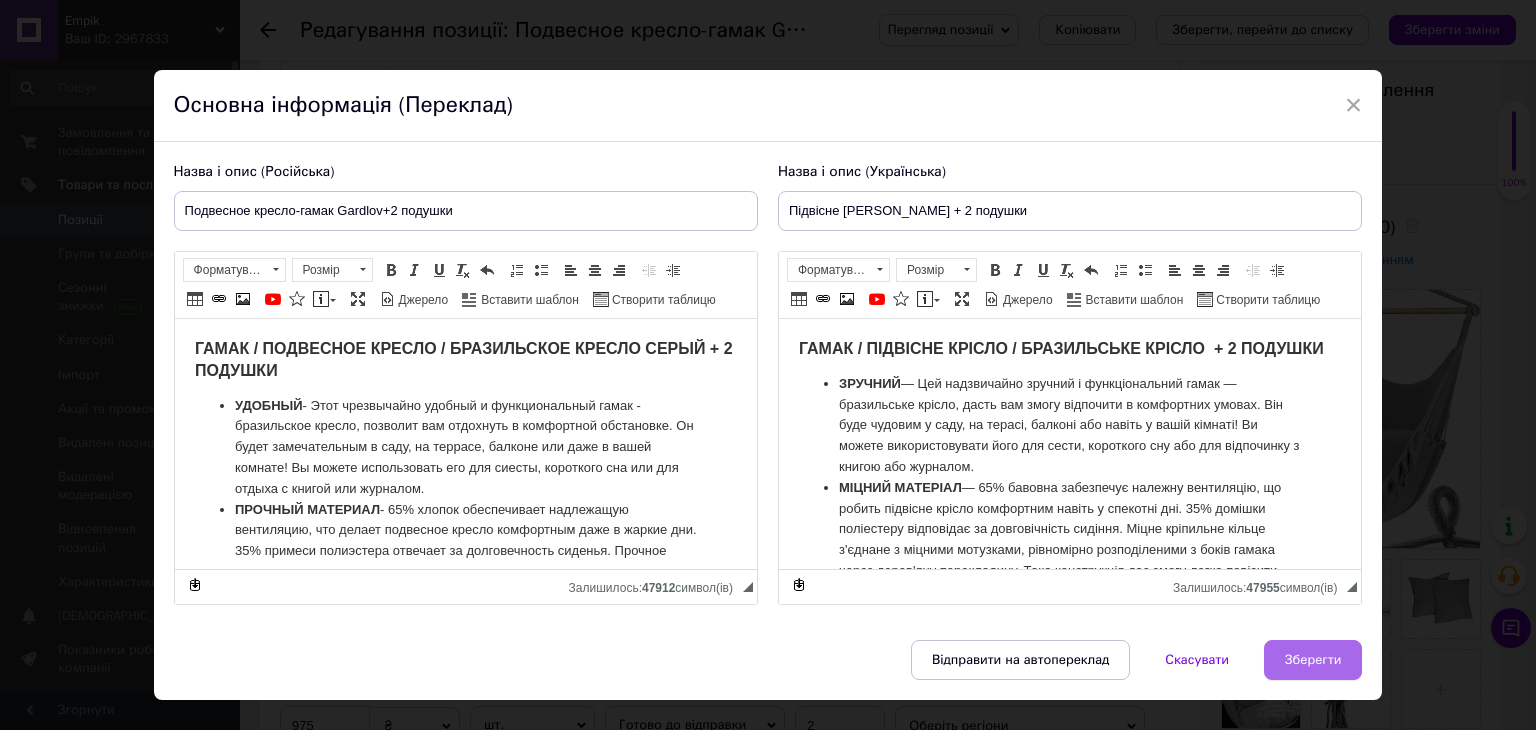click on "Зберегти" at bounding box center [1313, 660] 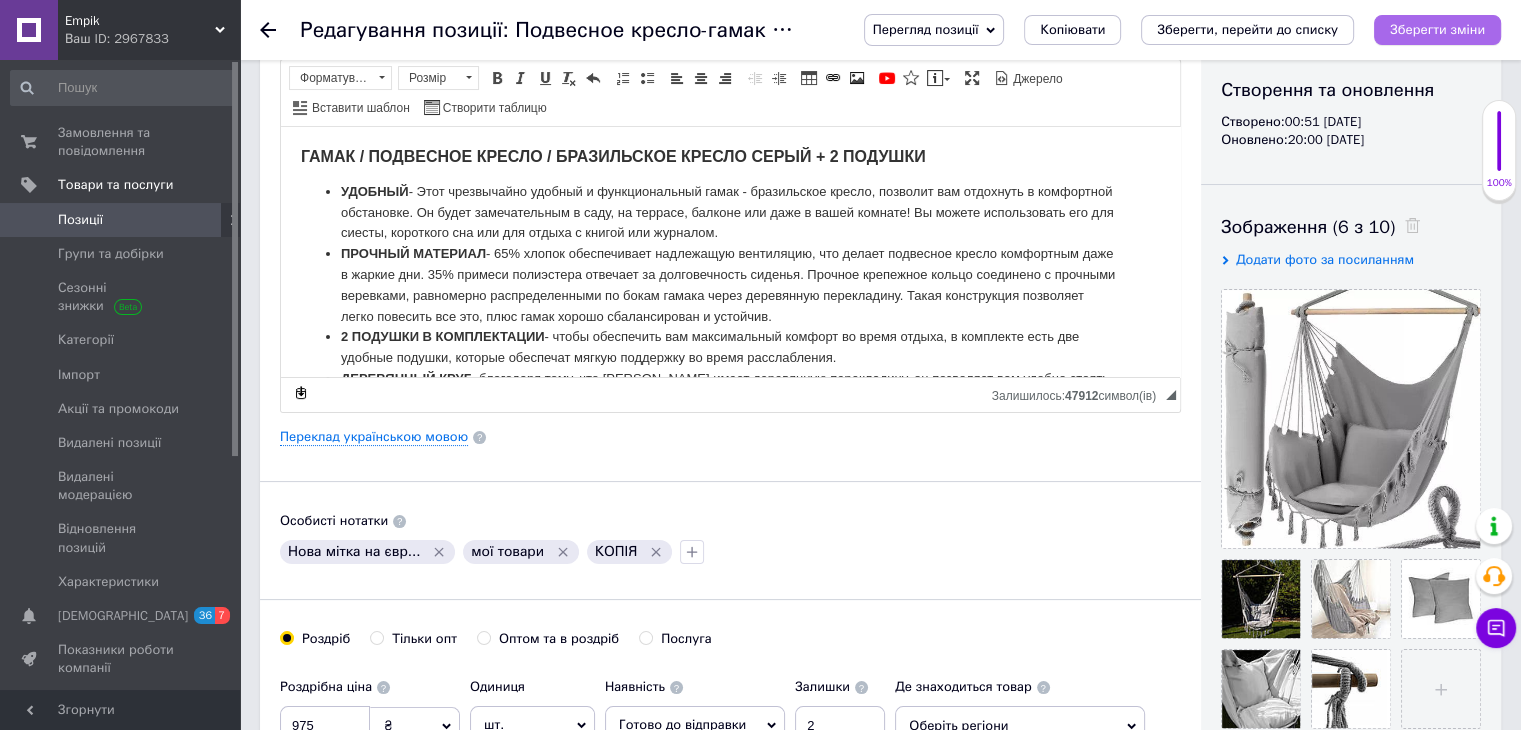 click on "Зберегти зміни" at bounding box center [1437, 29] 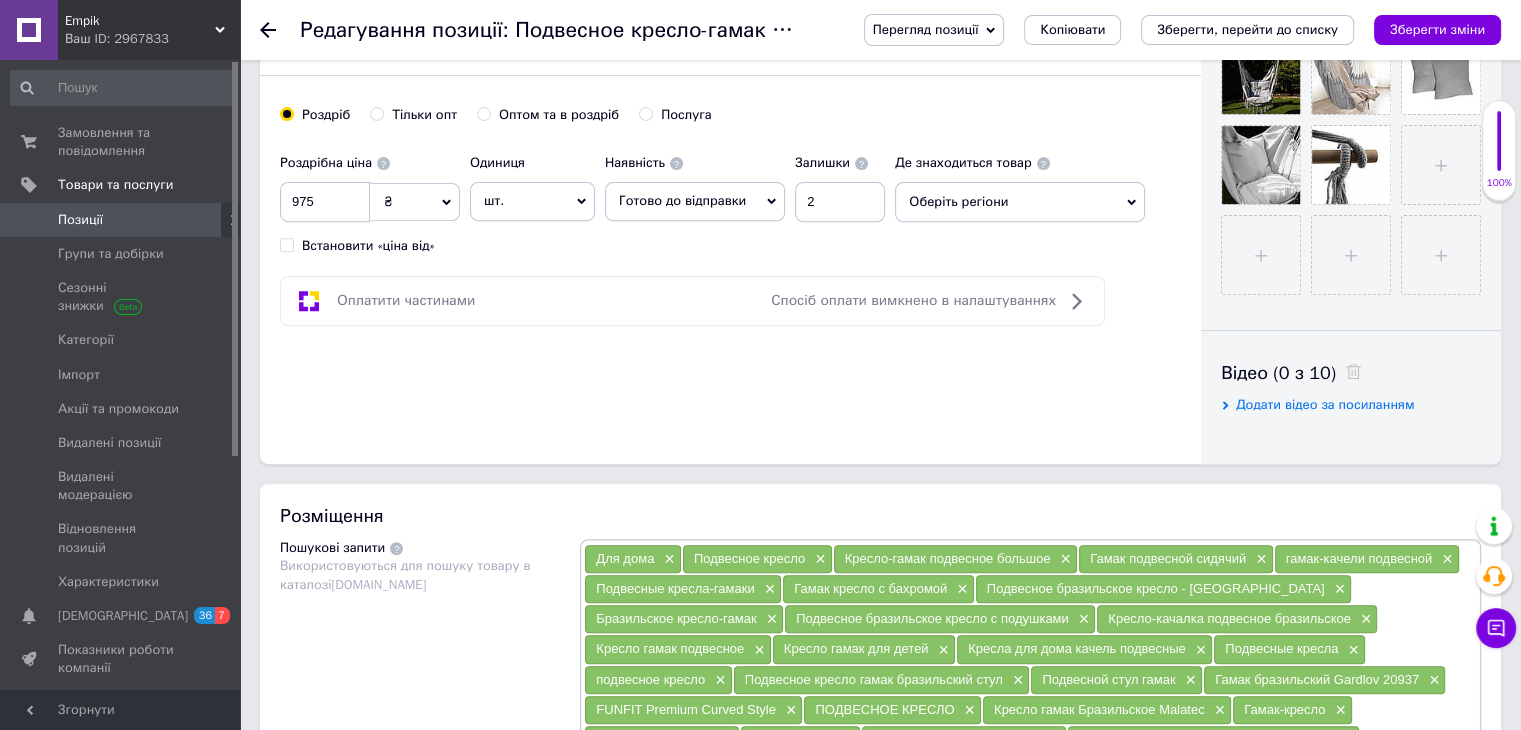 scroll, scrollTop: 0, scrollLeft: 0, axis: both 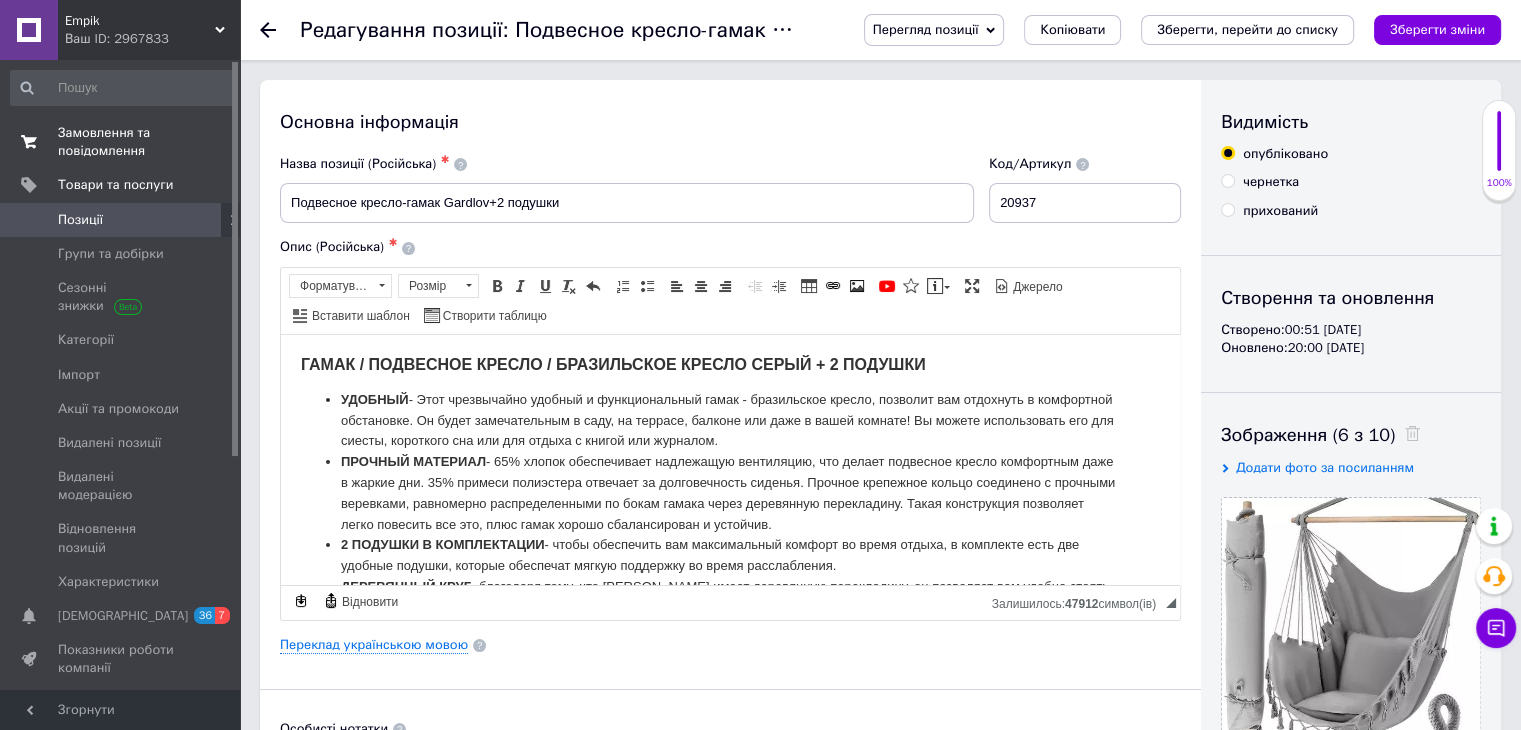 click on "Замовлення та повідомлення" at bounding box center (121, 142) 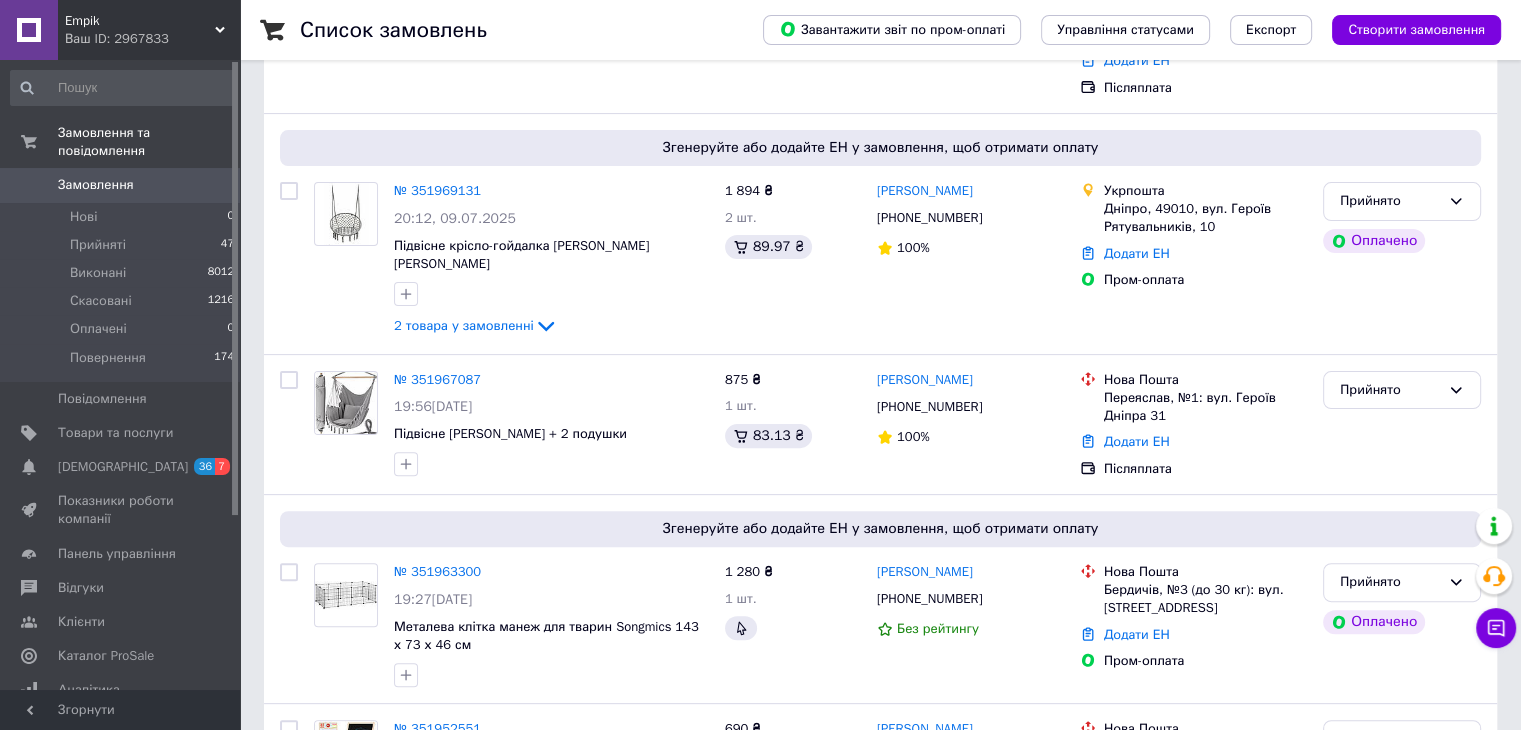 scroll, scrollTop: 552, scrollLeft: 0, axis: vertical 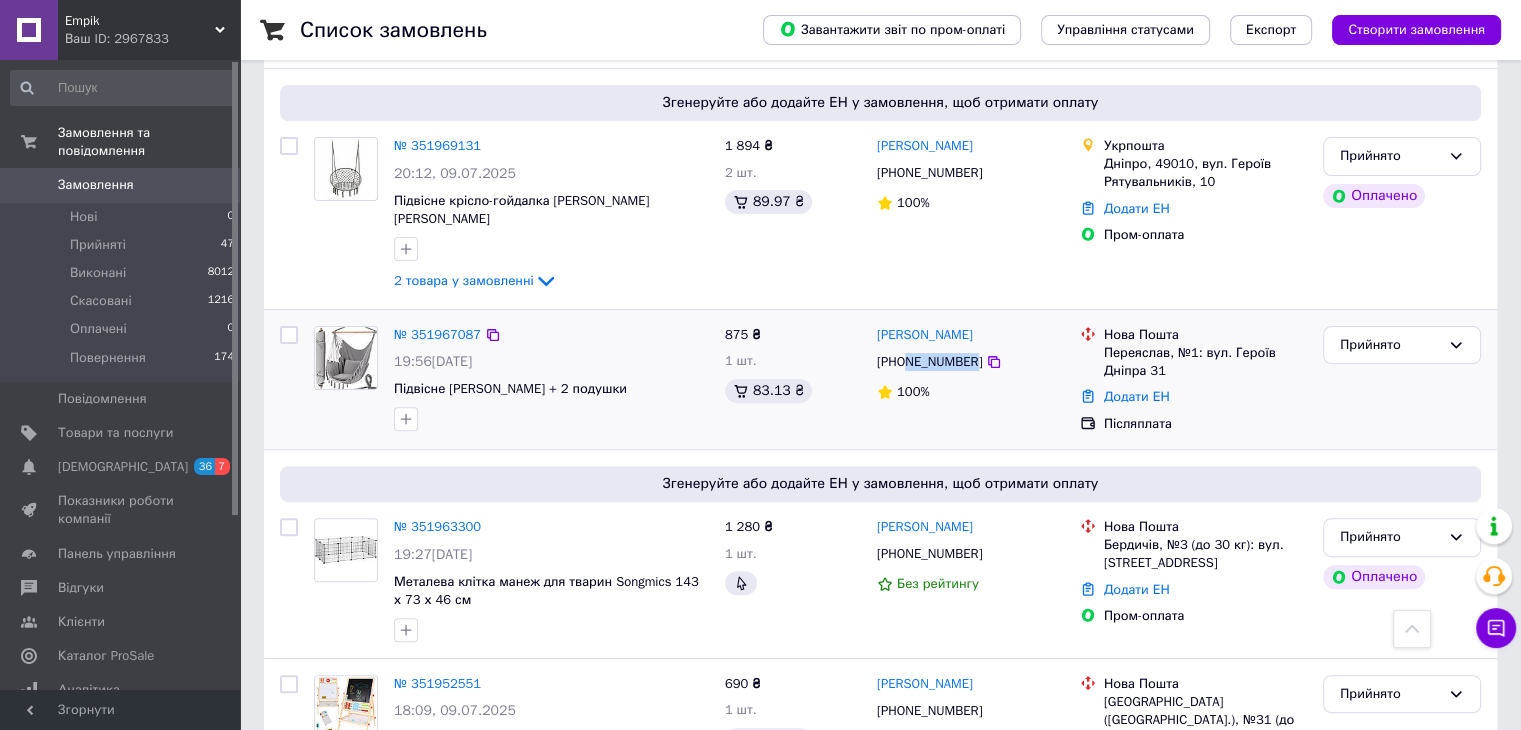 drag, startPoint x: 970, startPoint y: 321, endPoint x: 908, endPoint y: 328, distance: 62.39391 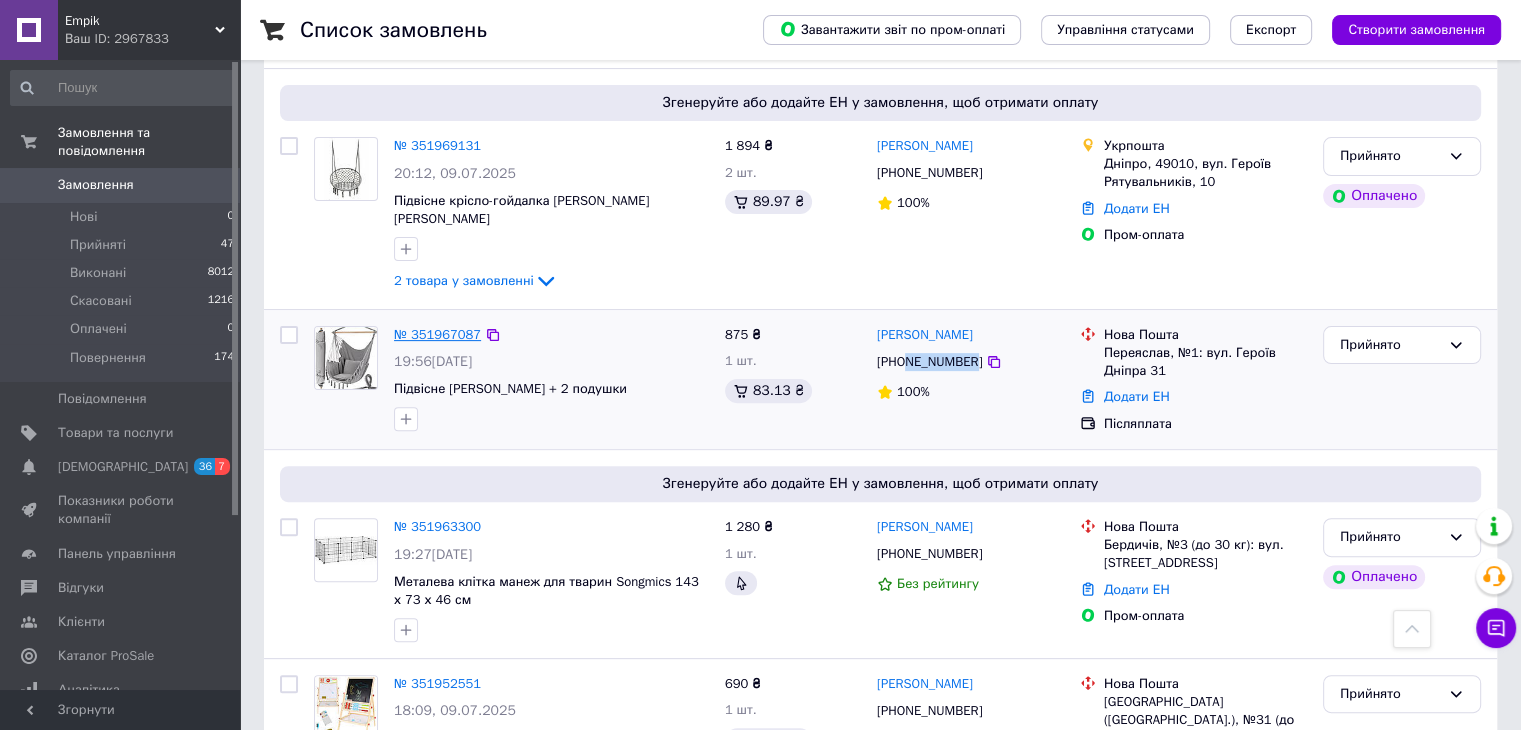 click on "№ 351967087" at bounding box center [437, 334] 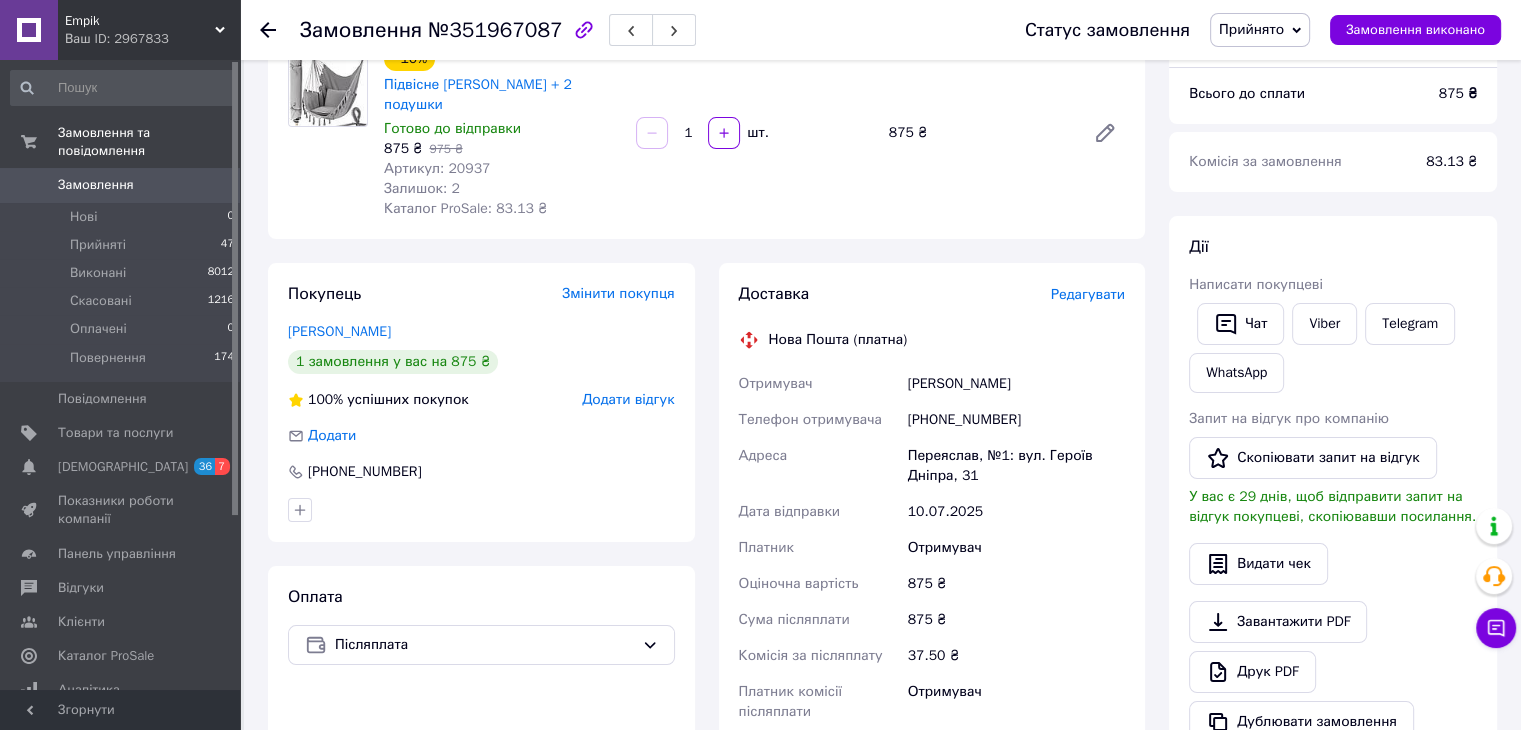 scroll, scrollTop: 552, scrollLeft: 0, axis: vertical 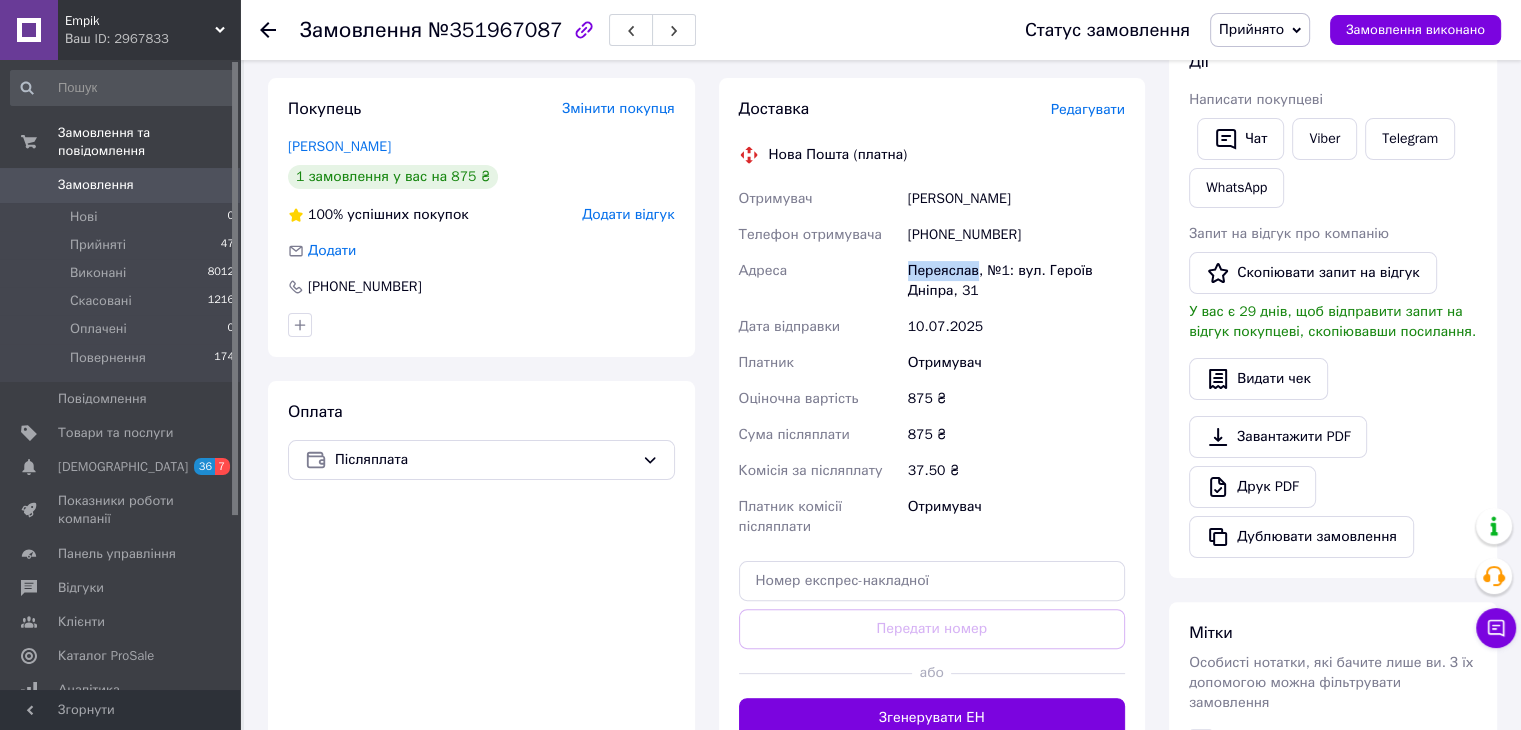 drag, startPoint x: 908, startPoint y: 265, endPoint x: 975, endPoint y: 265, distance: 67 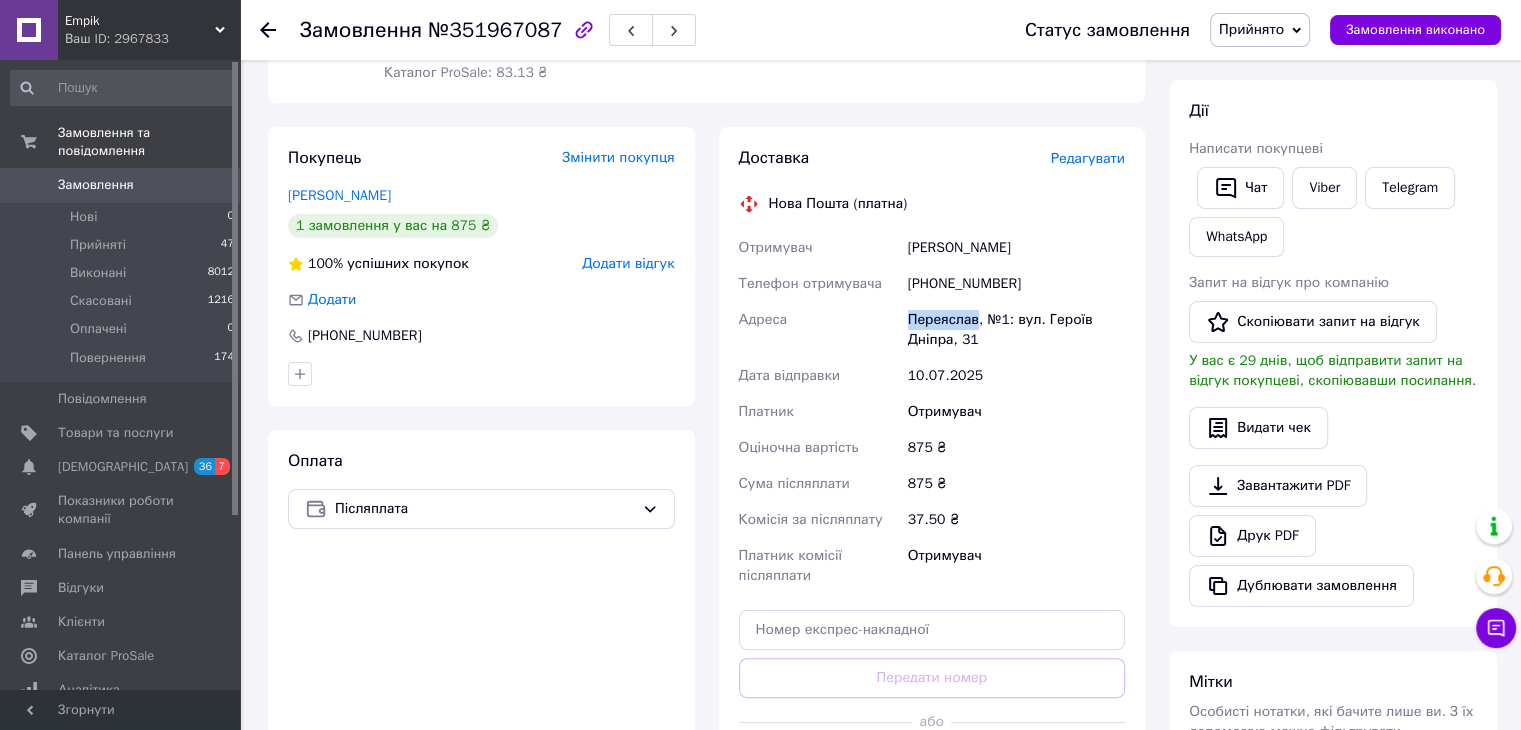 copy on "Переяслав" 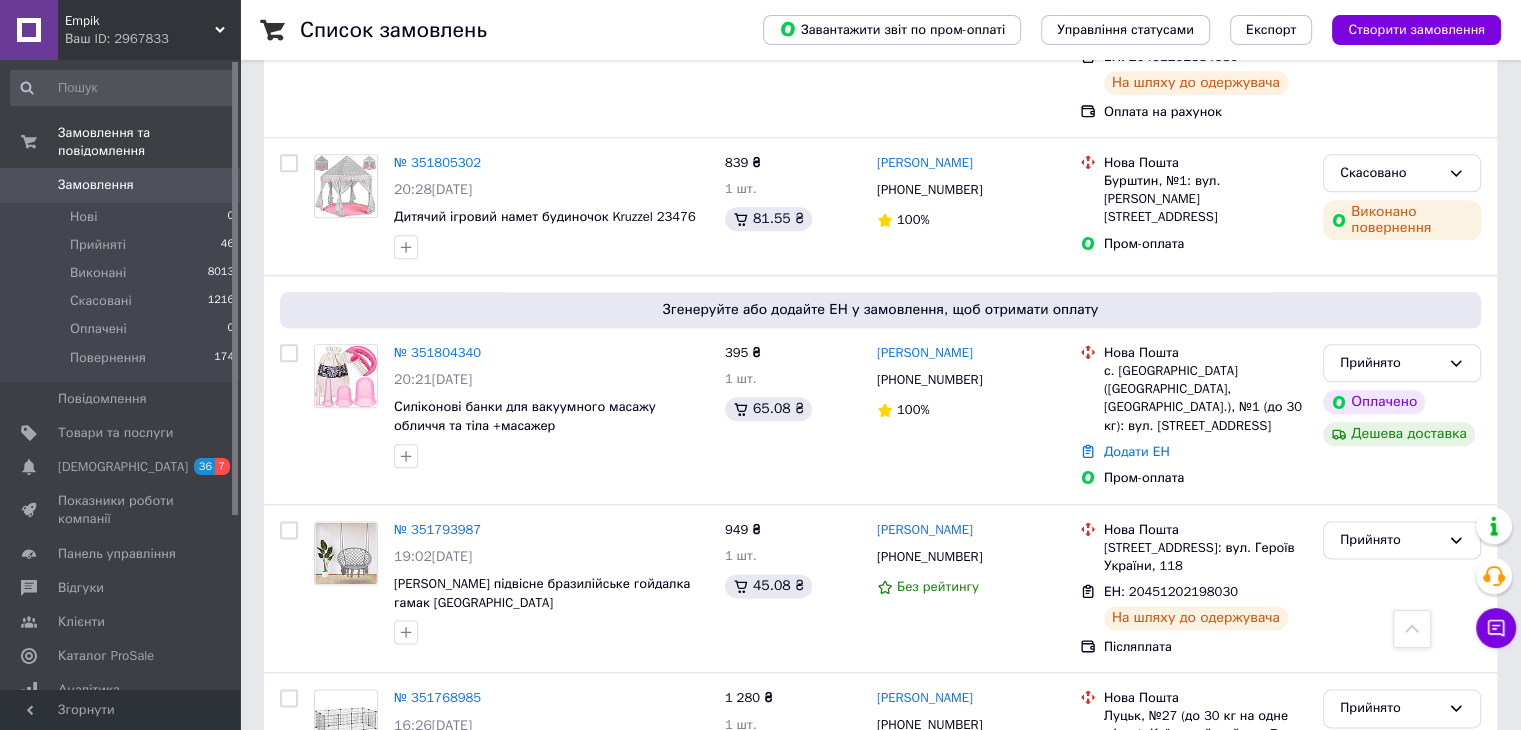 scroll, scrollTop: 2415, scrollLeft: 0, axis: vertical 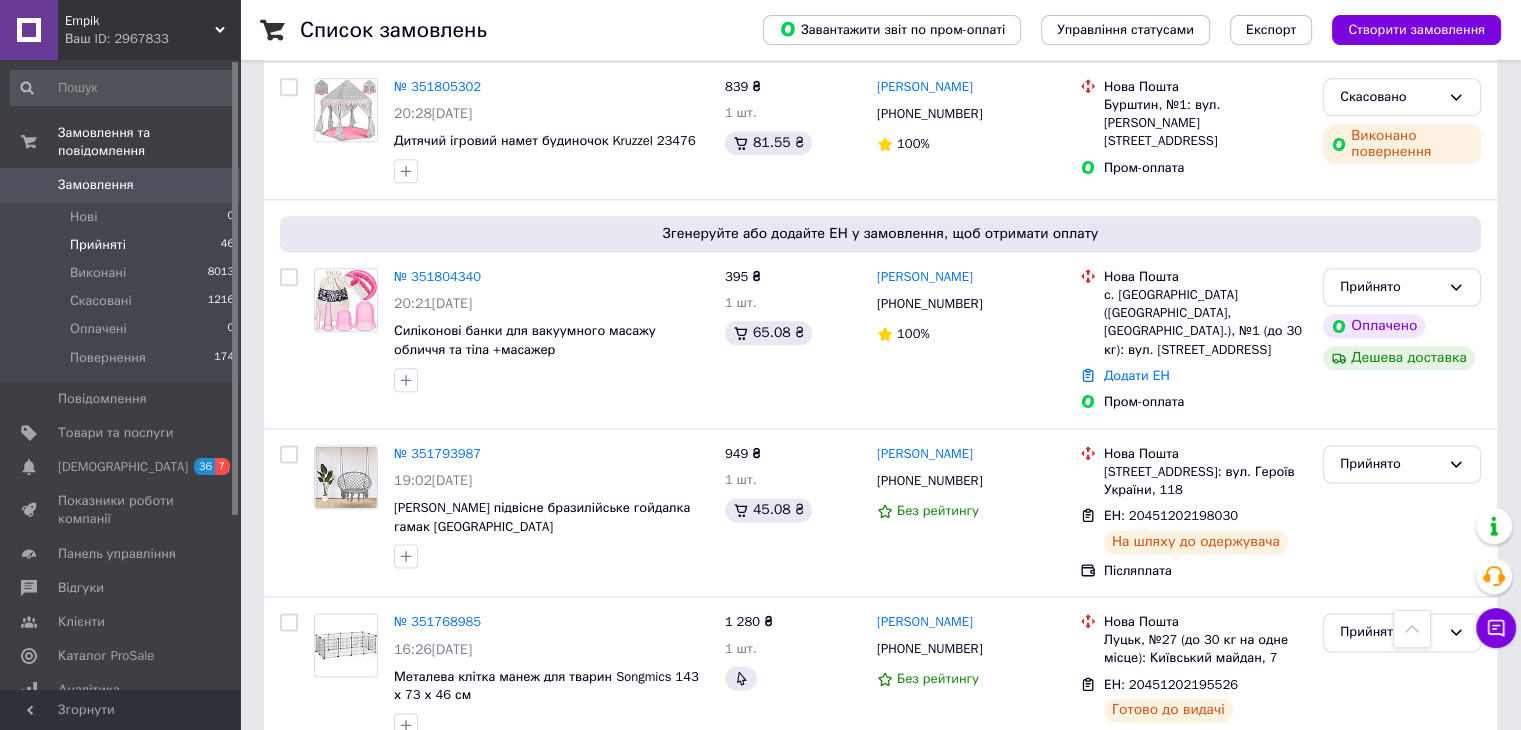 click on "Прийняті" at bounding box center [98, 245] 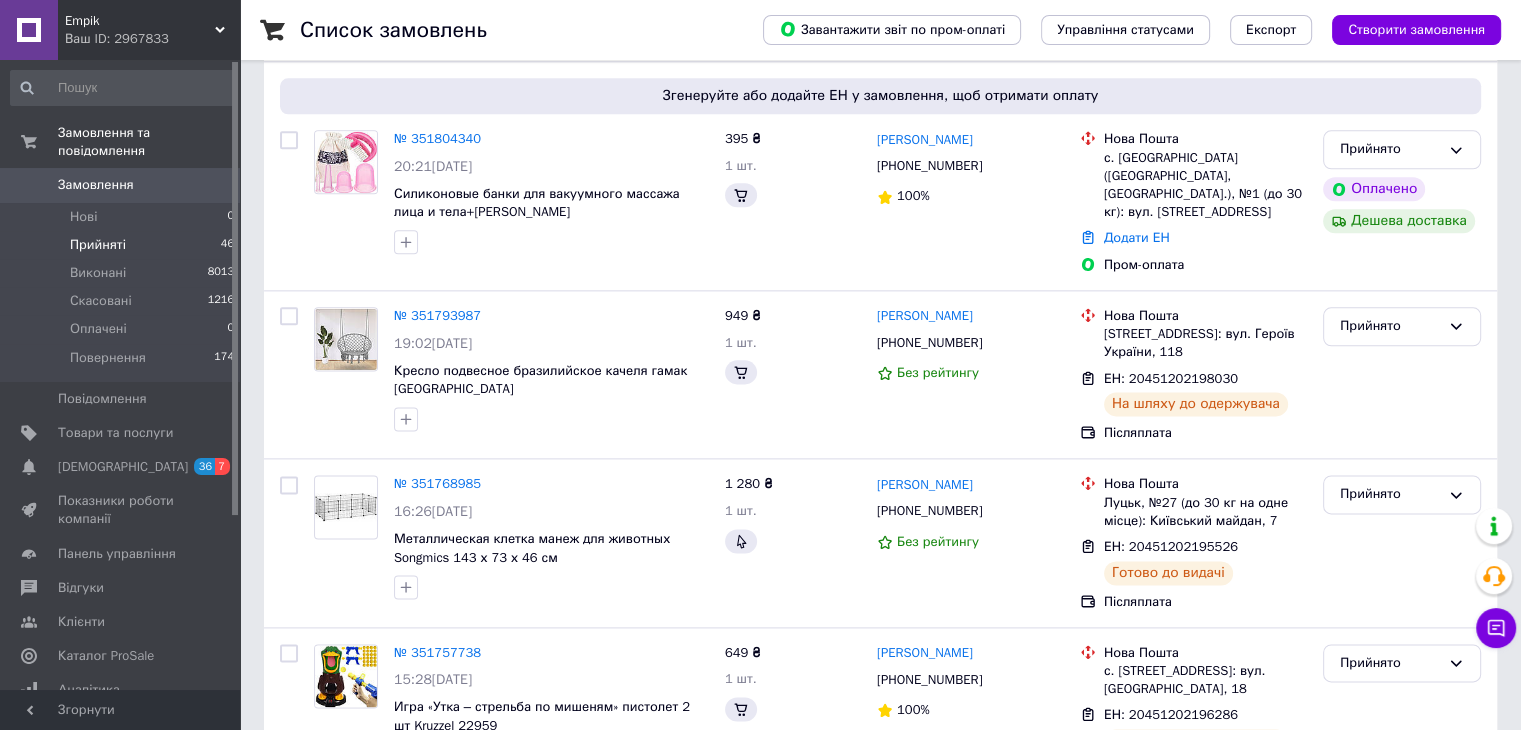 scroll, scrollTop: 0, scrollLeft: 0, axis: both 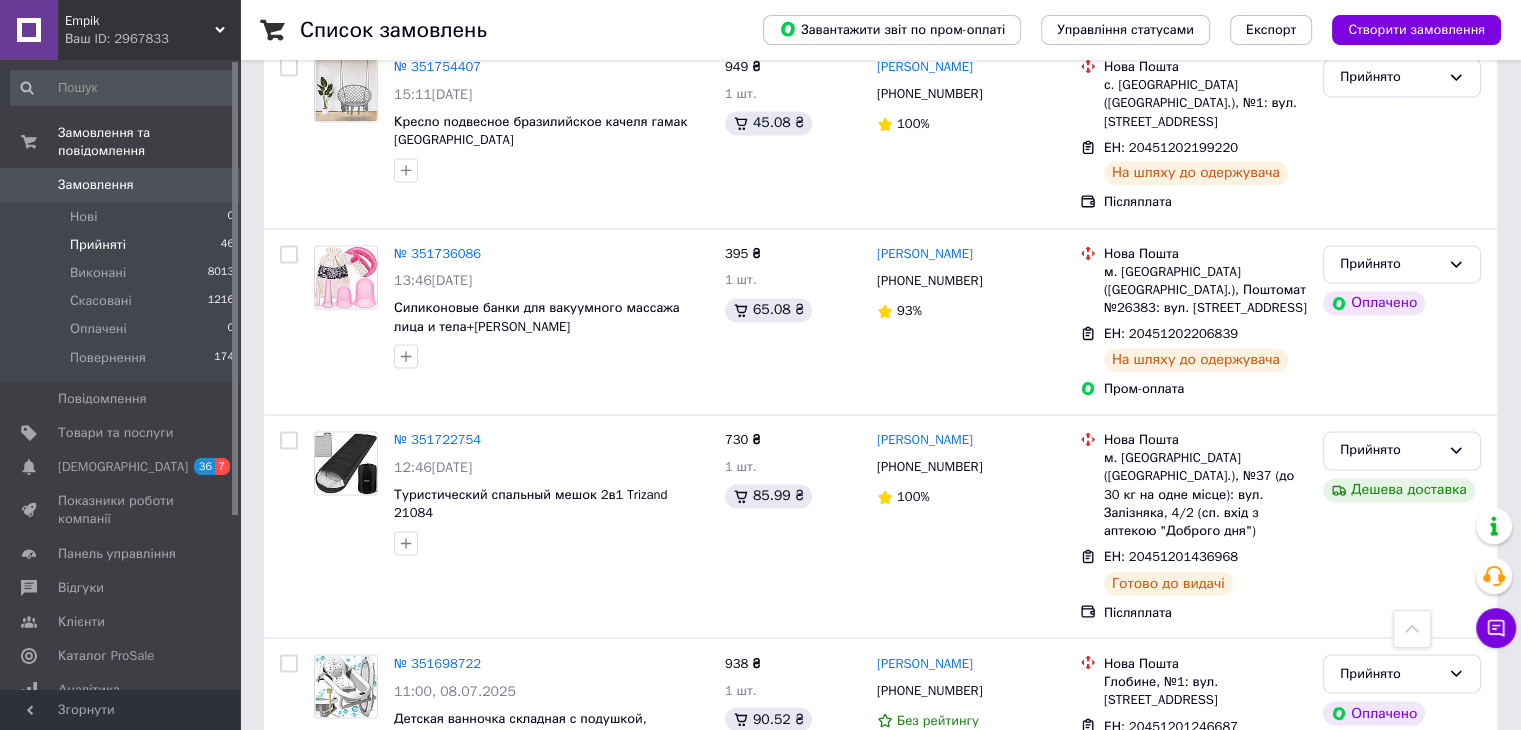 click on "Наступна" at bounding box center (450, 850) 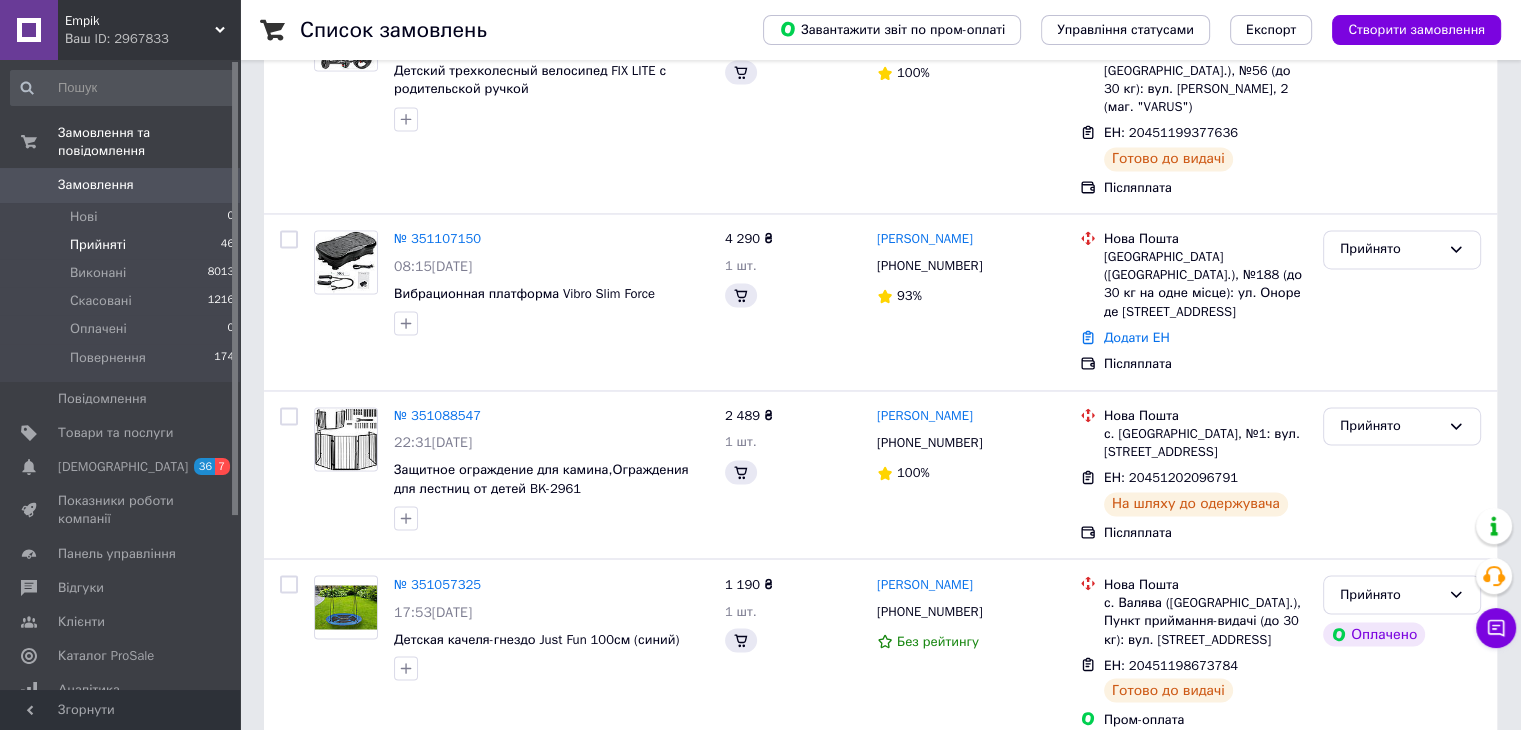 scroll, scrollTop: 0, scrollLeft: 0, axis: both 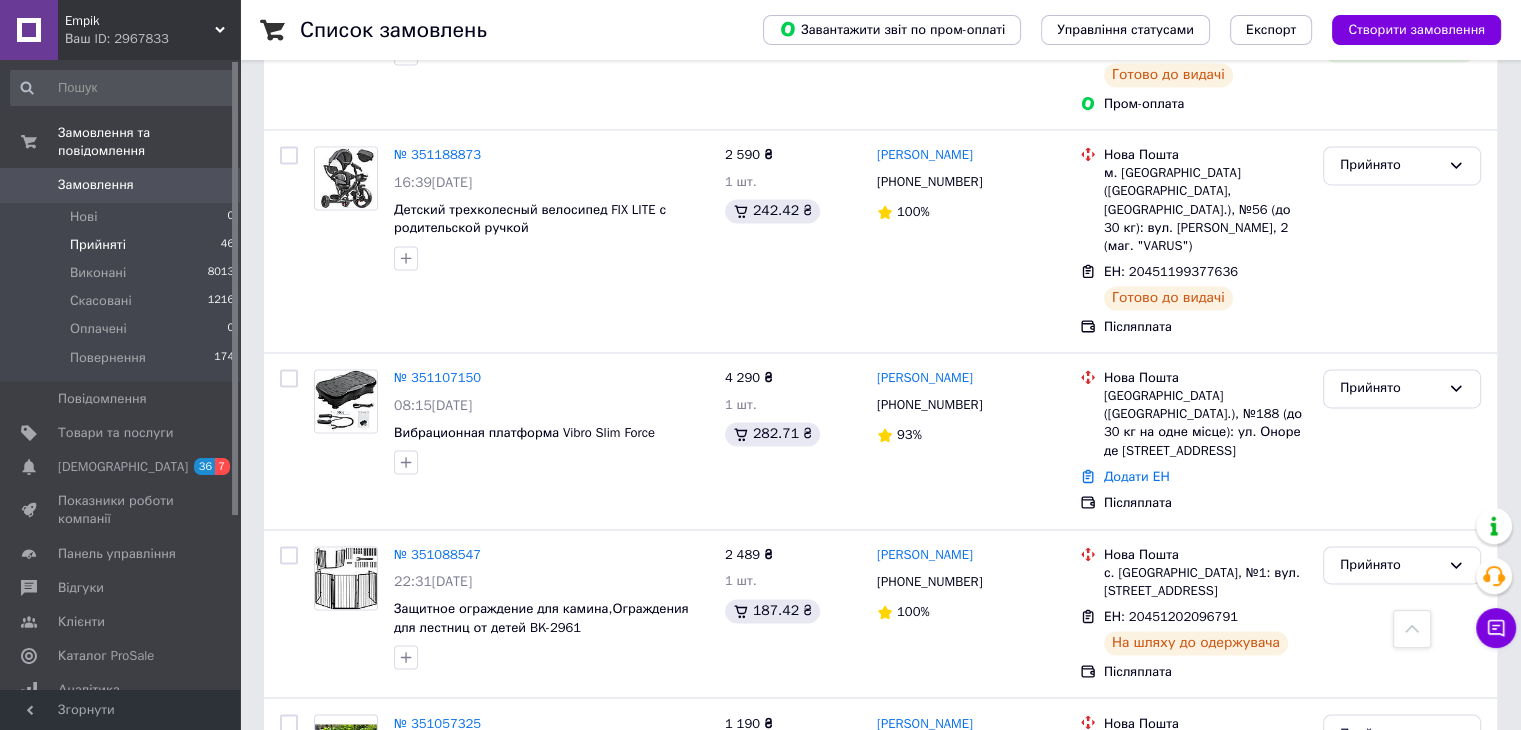 click on "Наступна" at bounding box center [572, 928] 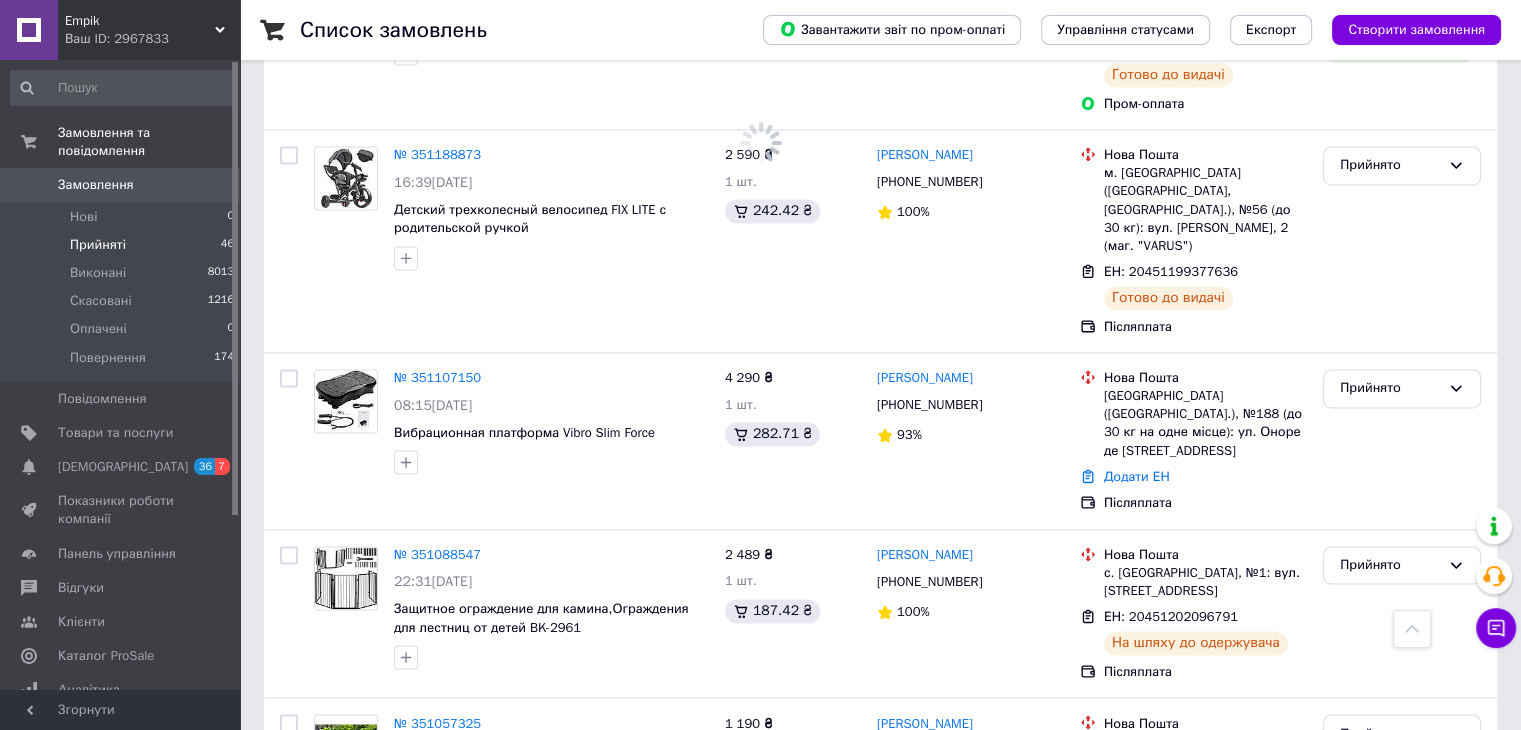 scroll, scrollTop: 0, scrollLeft: 0, axis: both 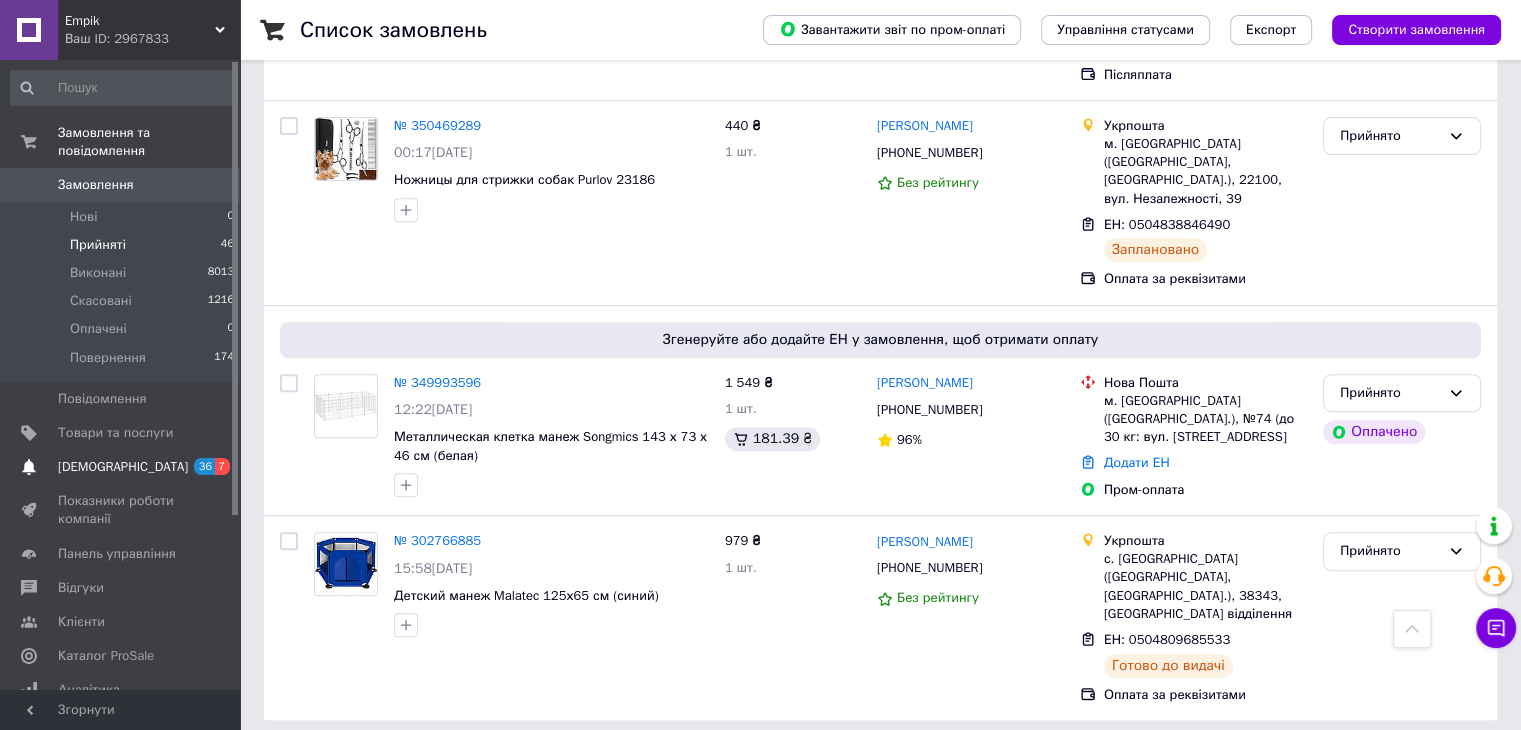 click on "[DEMOGRAPHIC_DATA]" at bounding box center (123, 467) 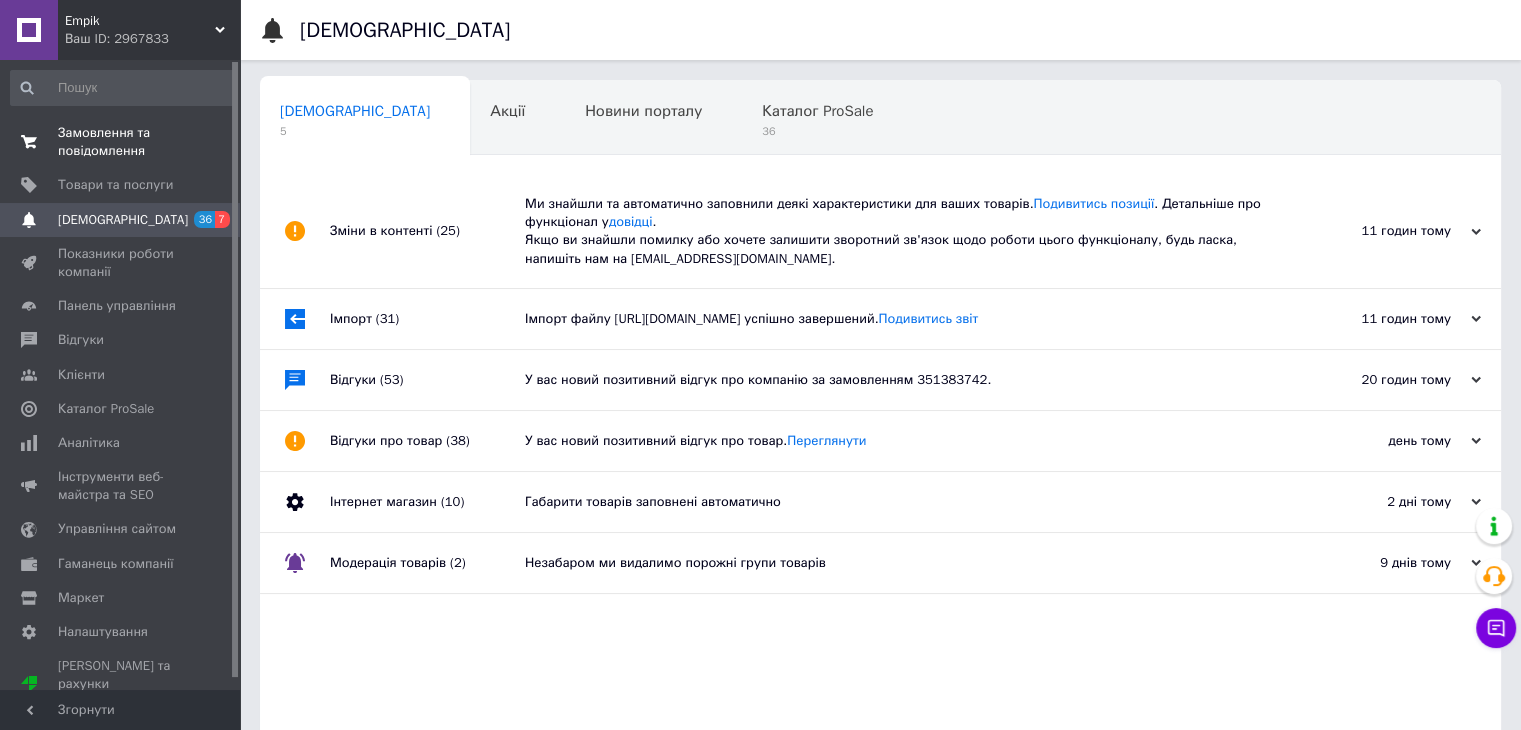 click on "Замовлення та повідомлення" at bounding box center [121, 142] 